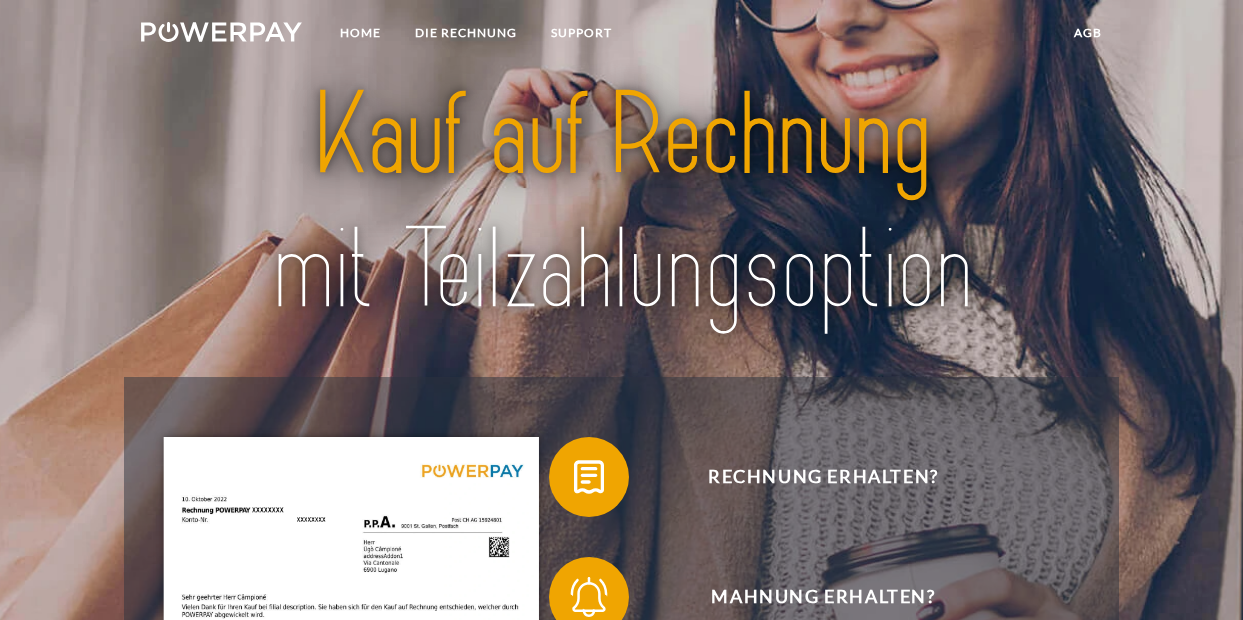 scroll, scrollTop: 0, scrollLeft: 0, axis: both 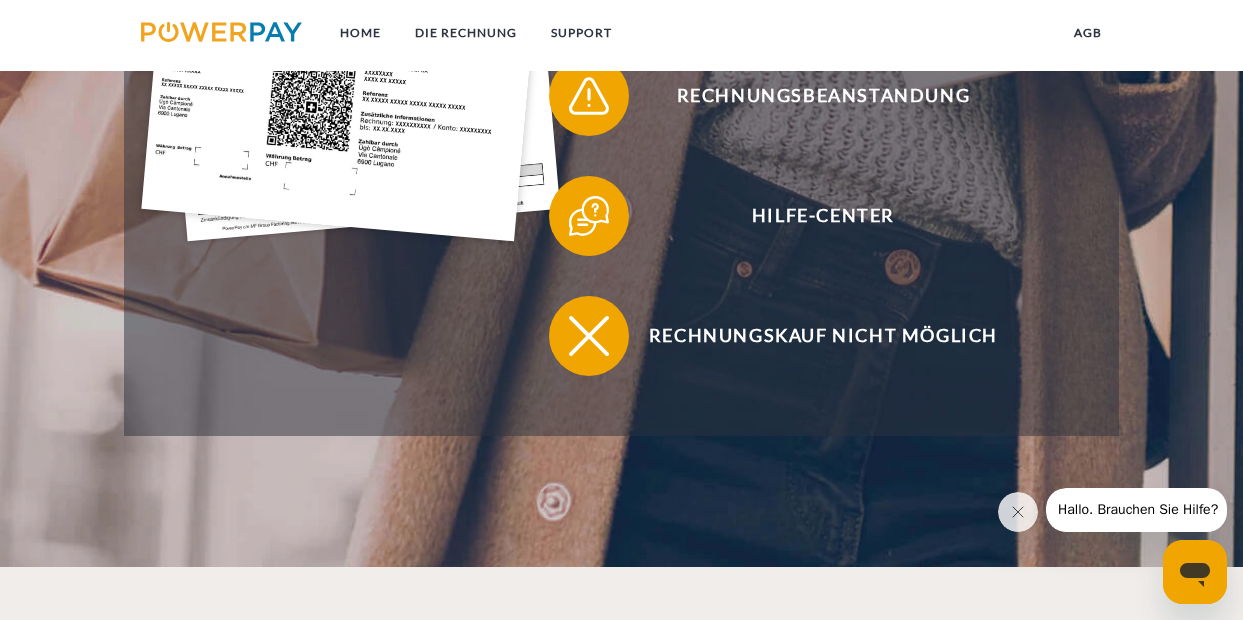 click 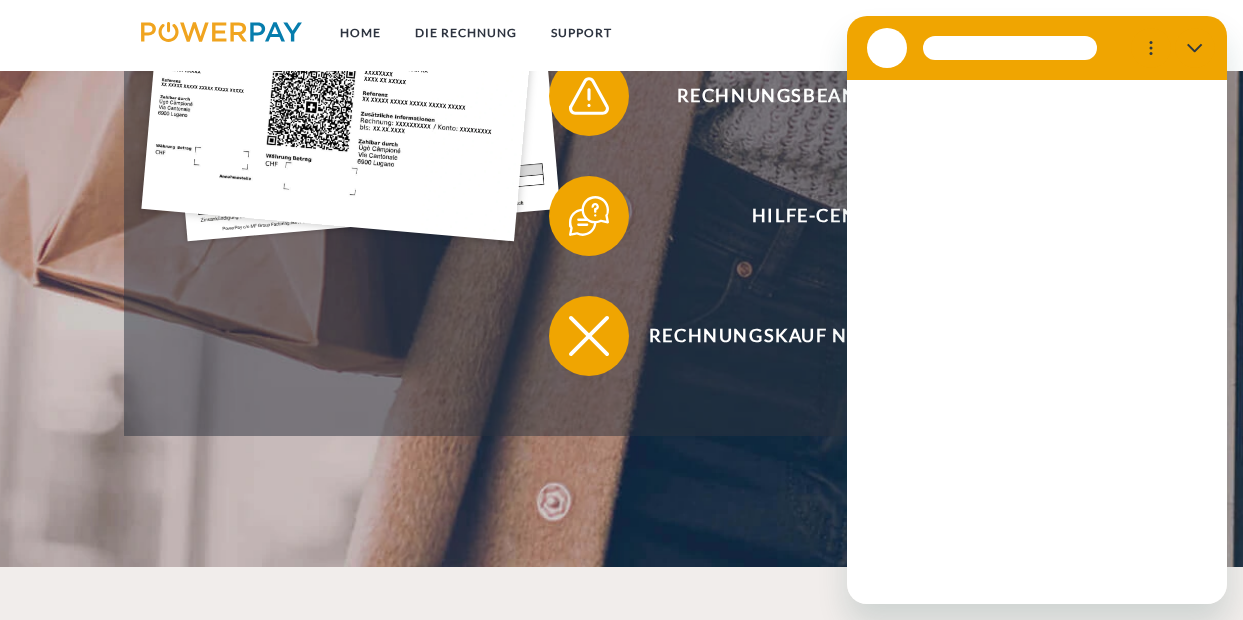 scroll, scrollTop: 0, scrollLeft: 0, axis: both 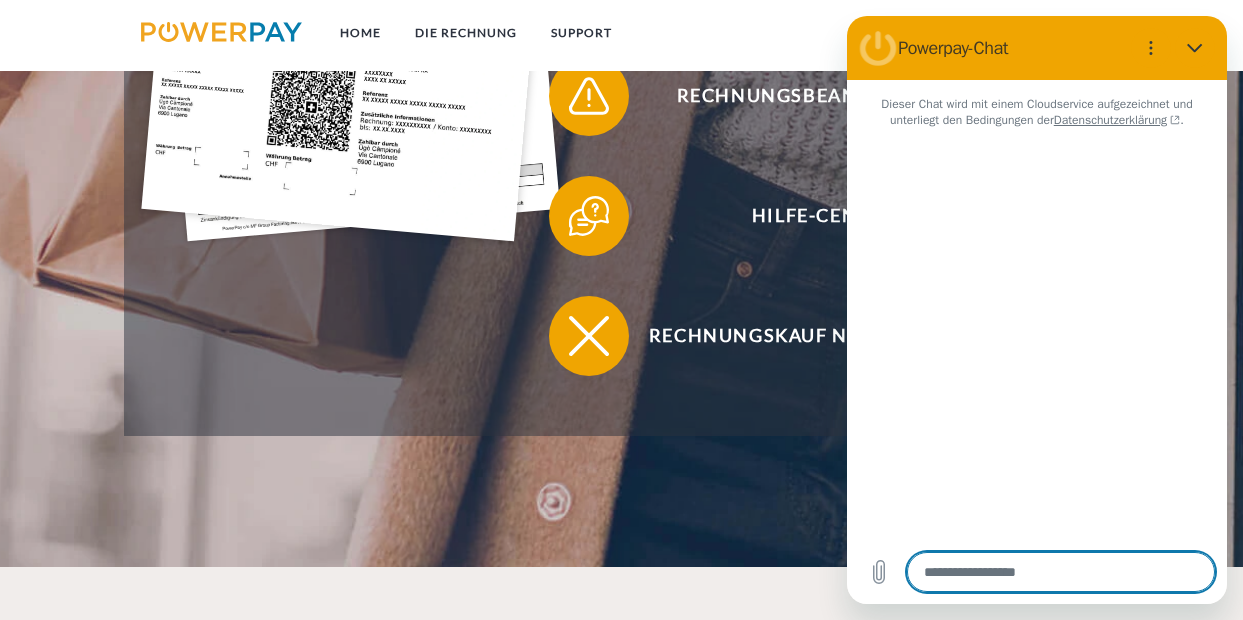 type on "*" 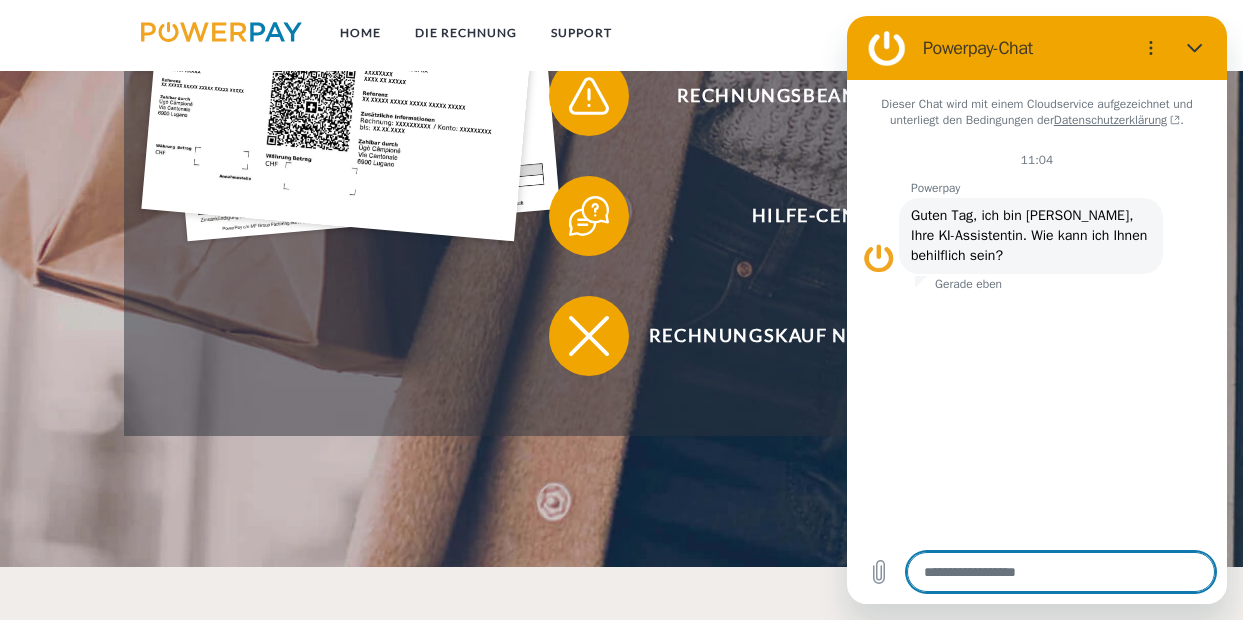 click at bounding box center (1061, 572) 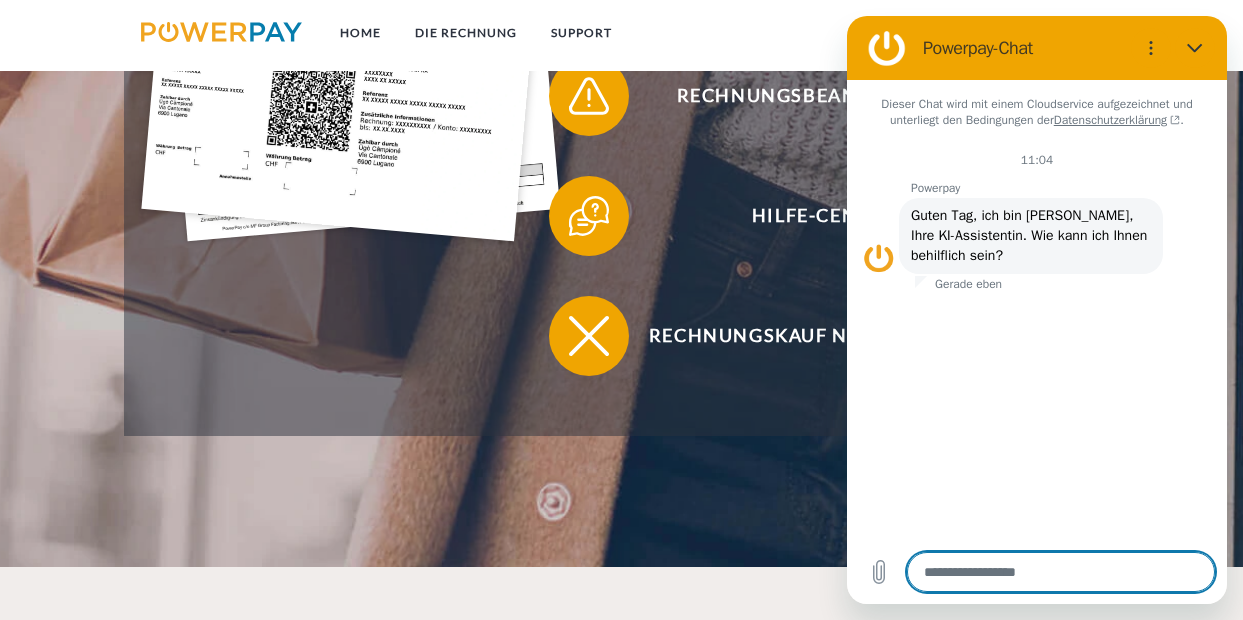 type on "*" 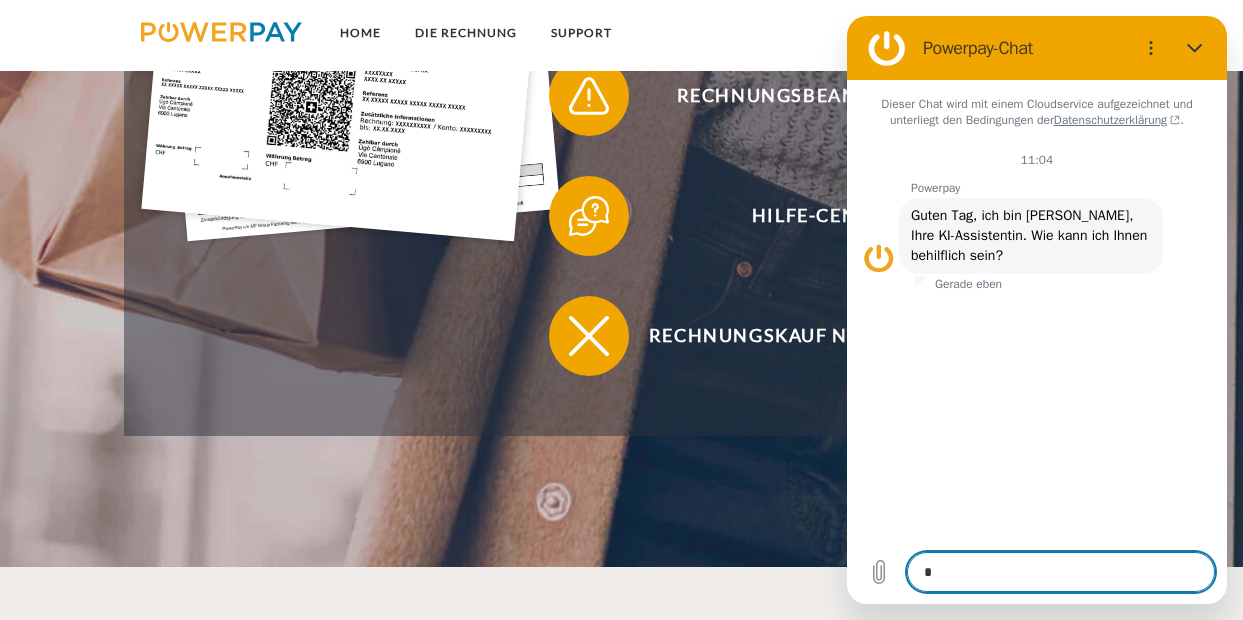 type on "**" 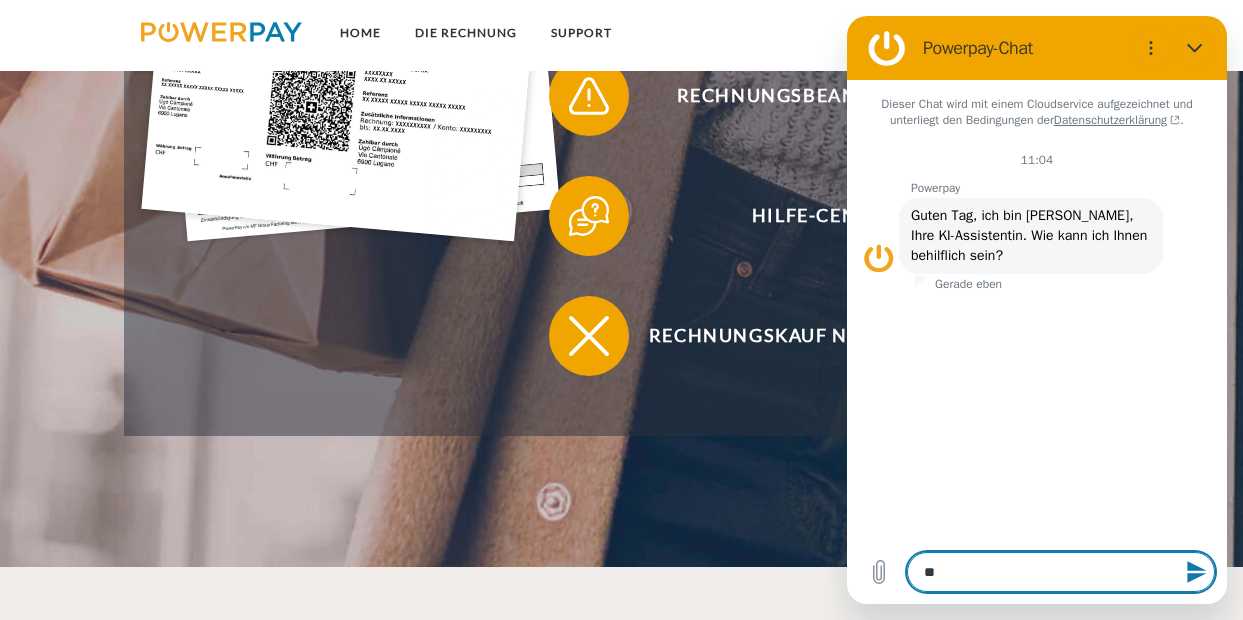 type on "***" 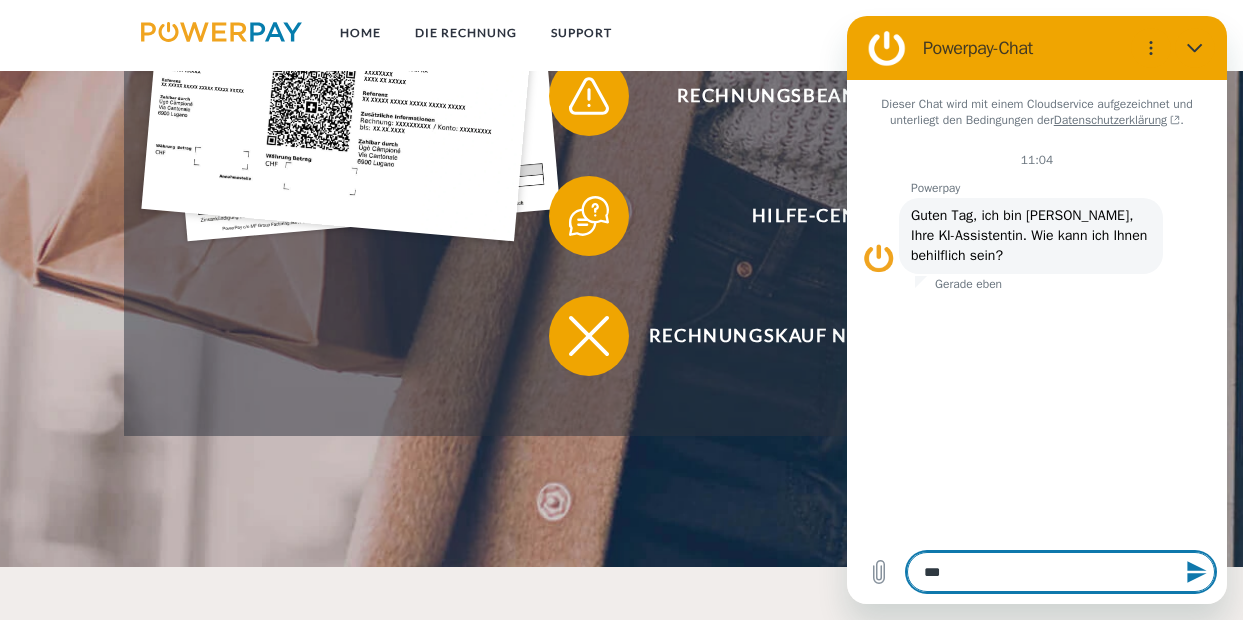 type on "****" 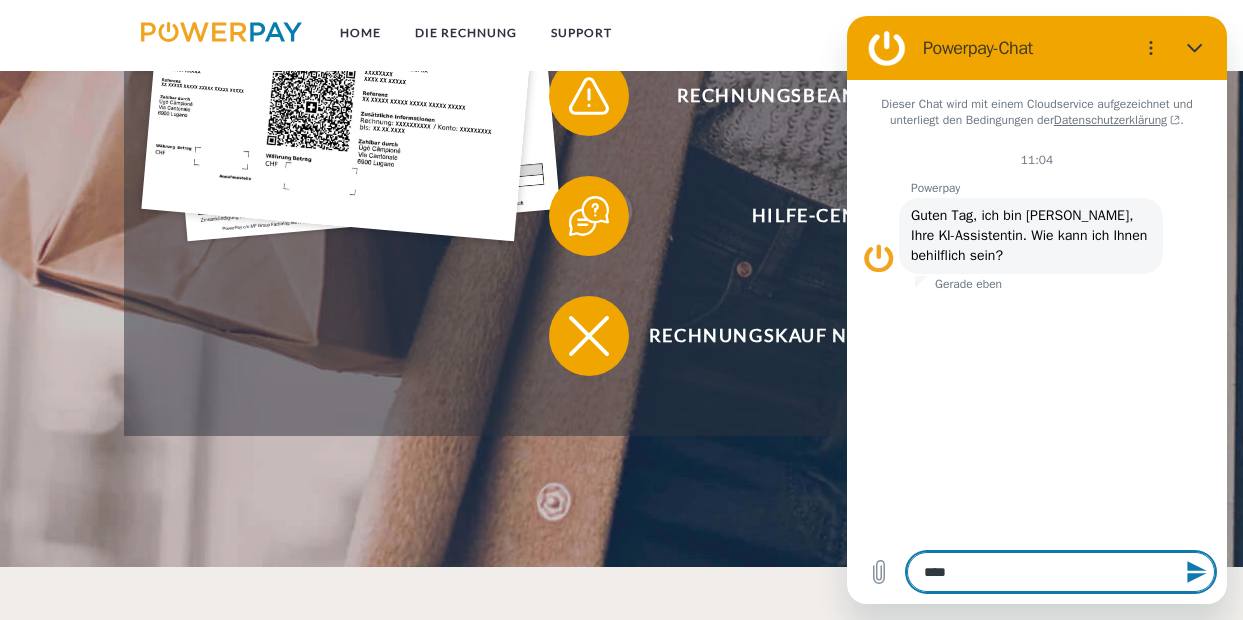 type on "*****" 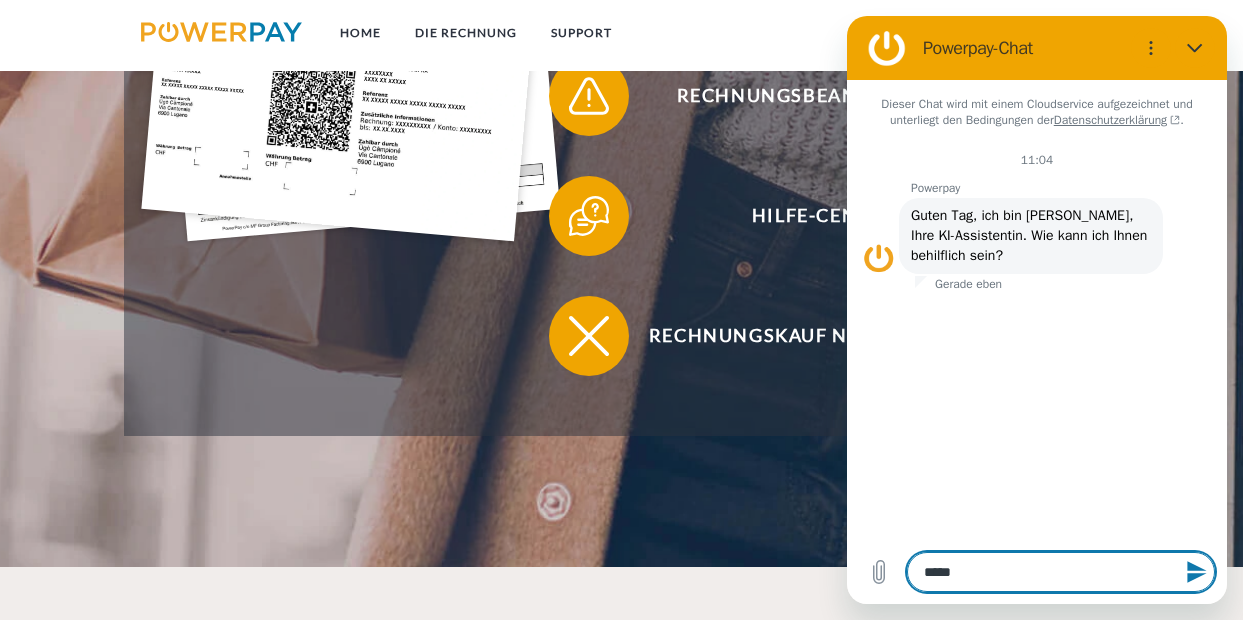 type on "*" 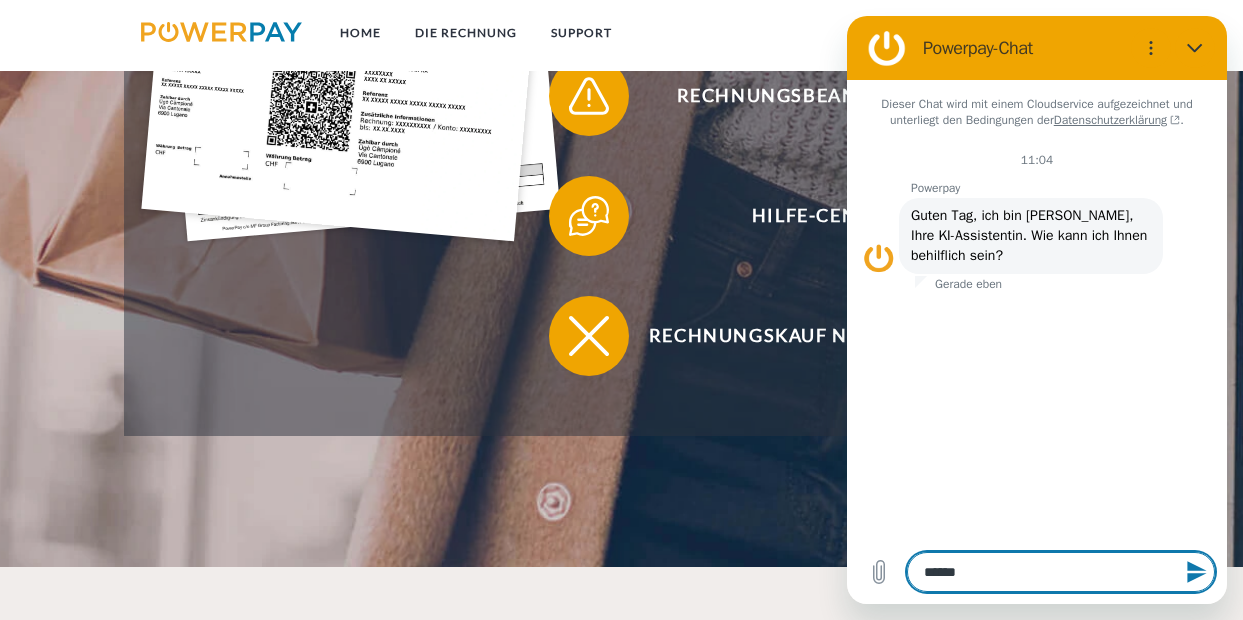 type on "*******" 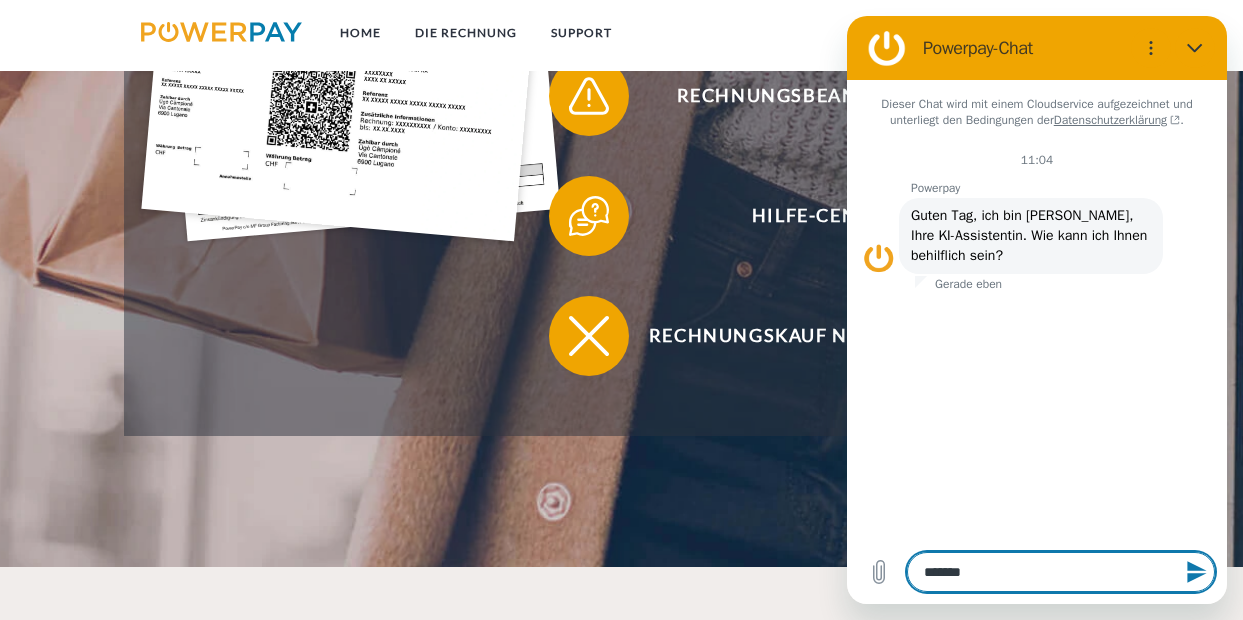 type on "********" 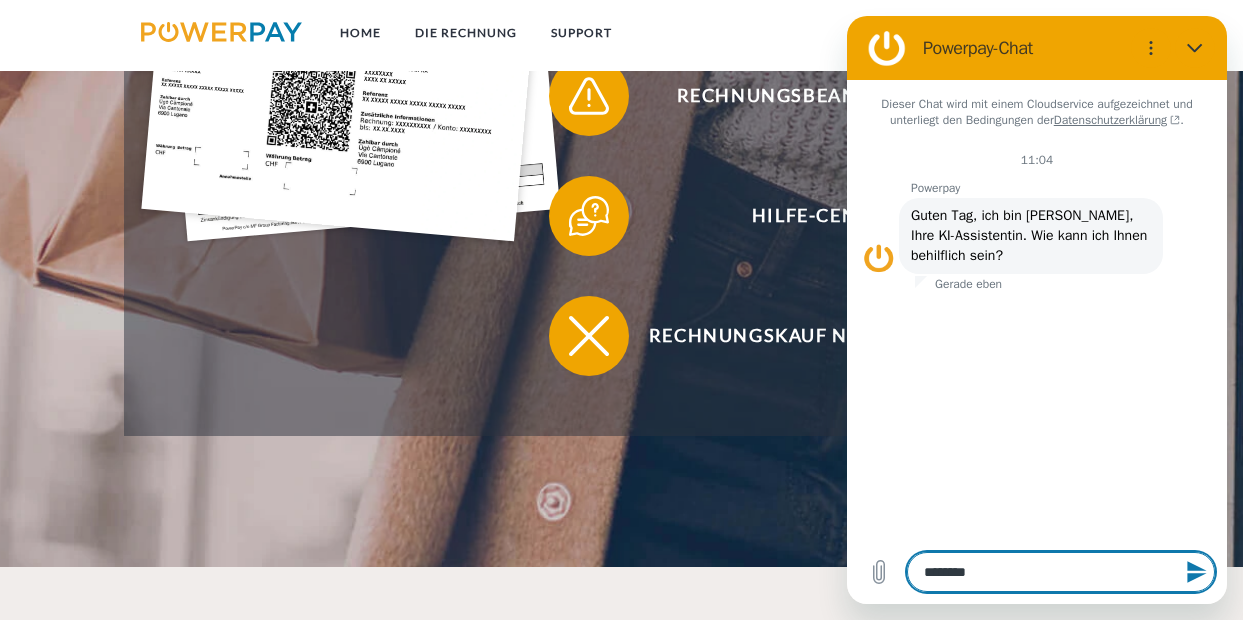type on "*********" 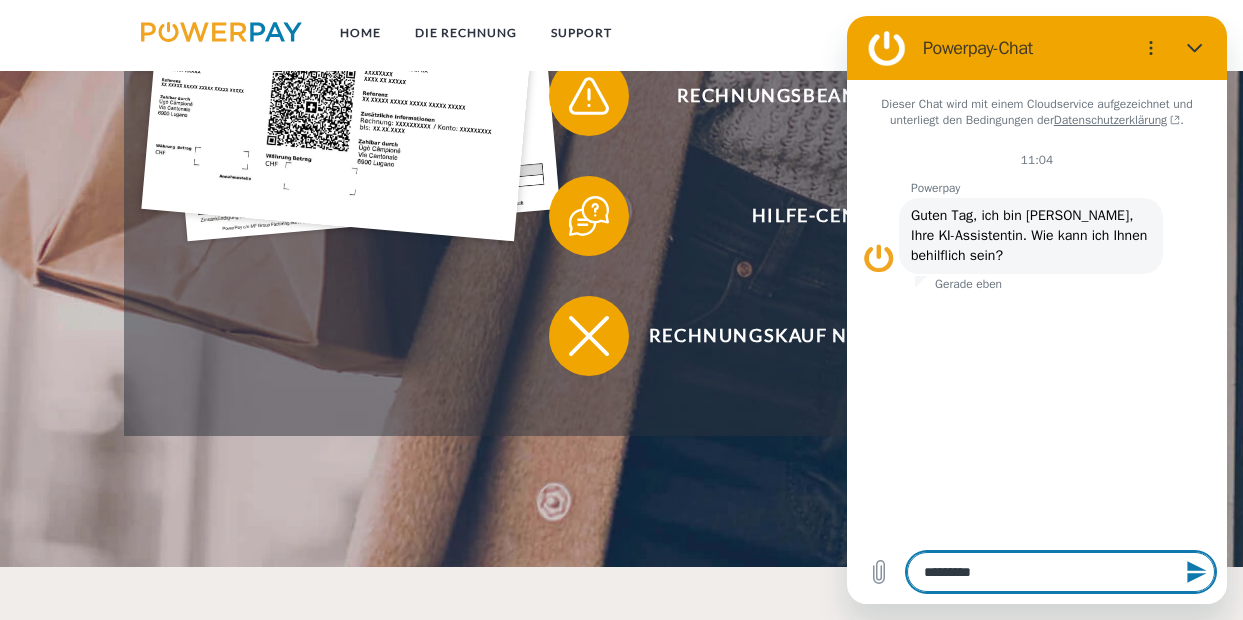 type on "*********" 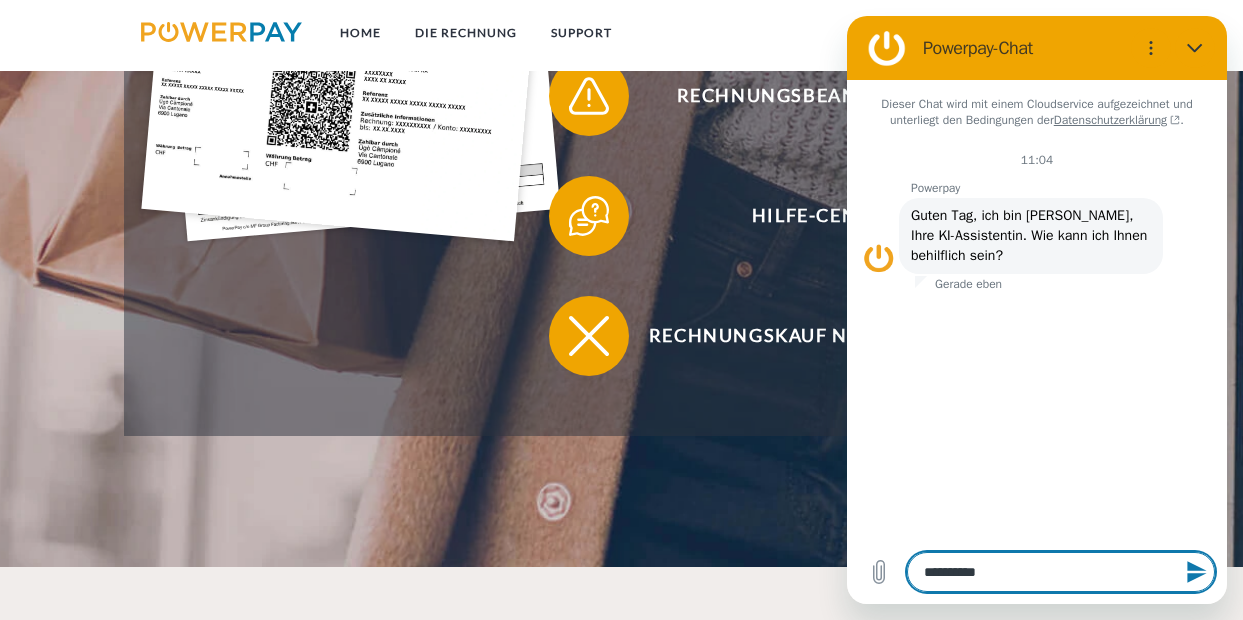 type on "*" 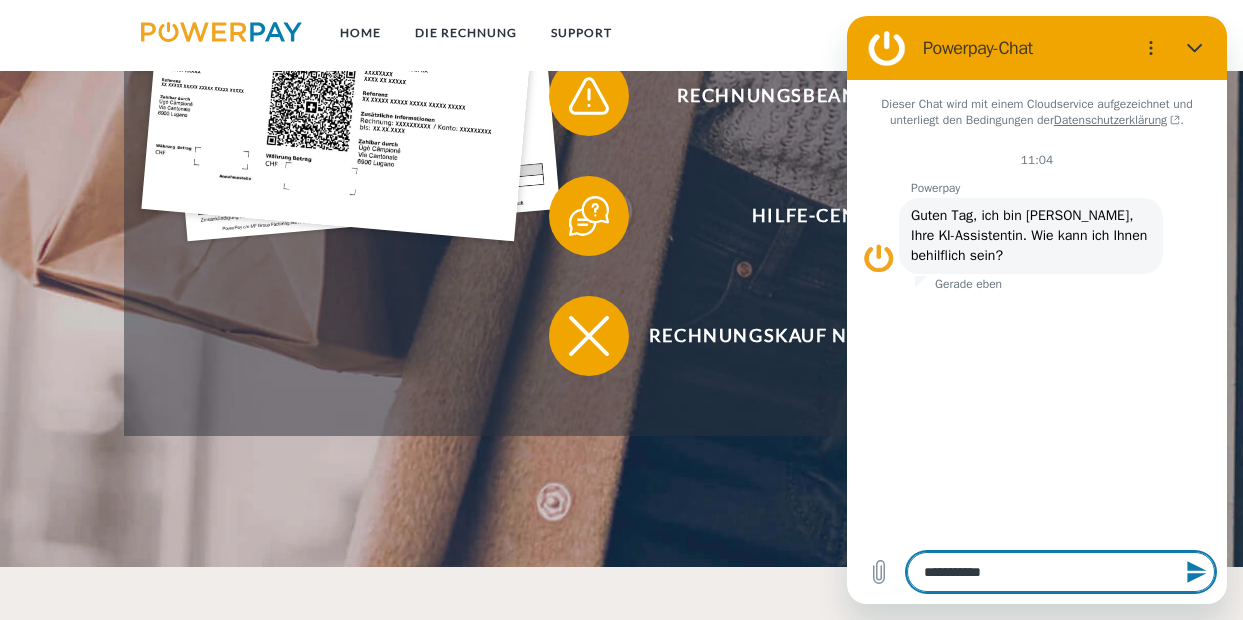 type on "**********" 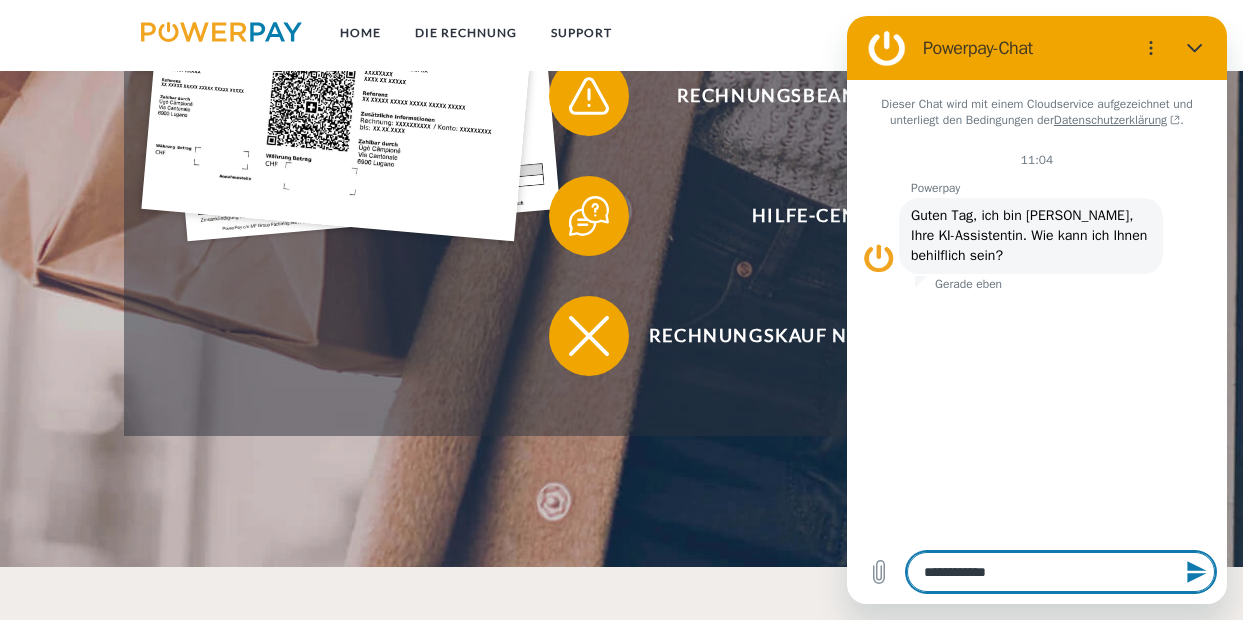 type on "**********" 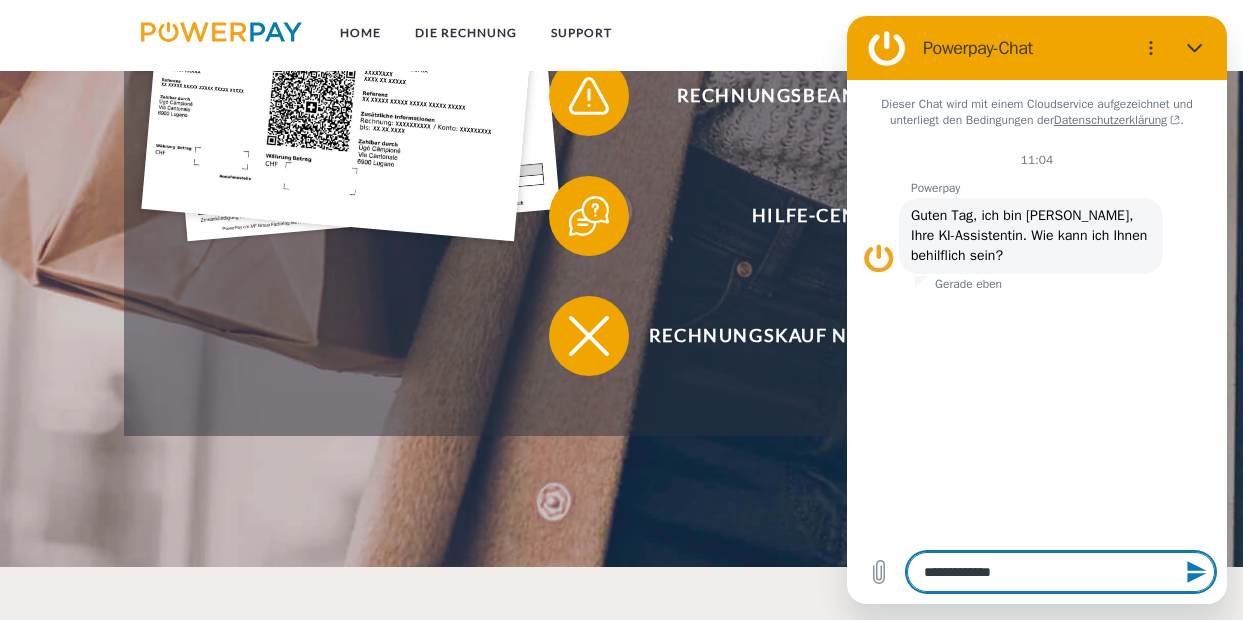 type on "**********" 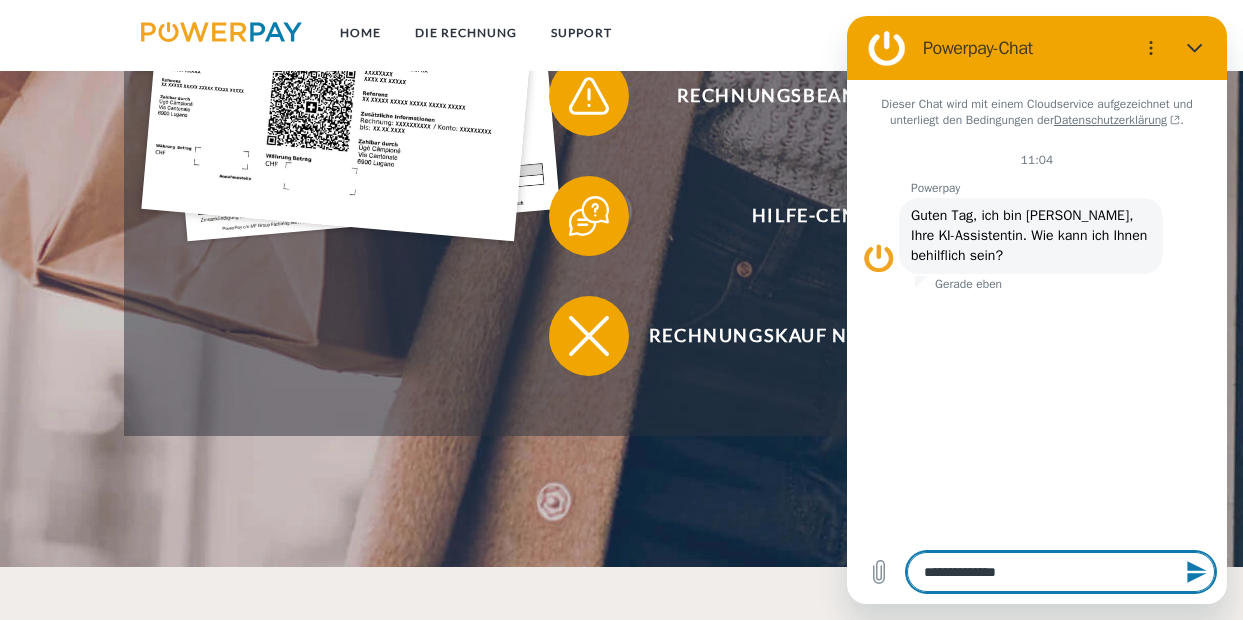 type 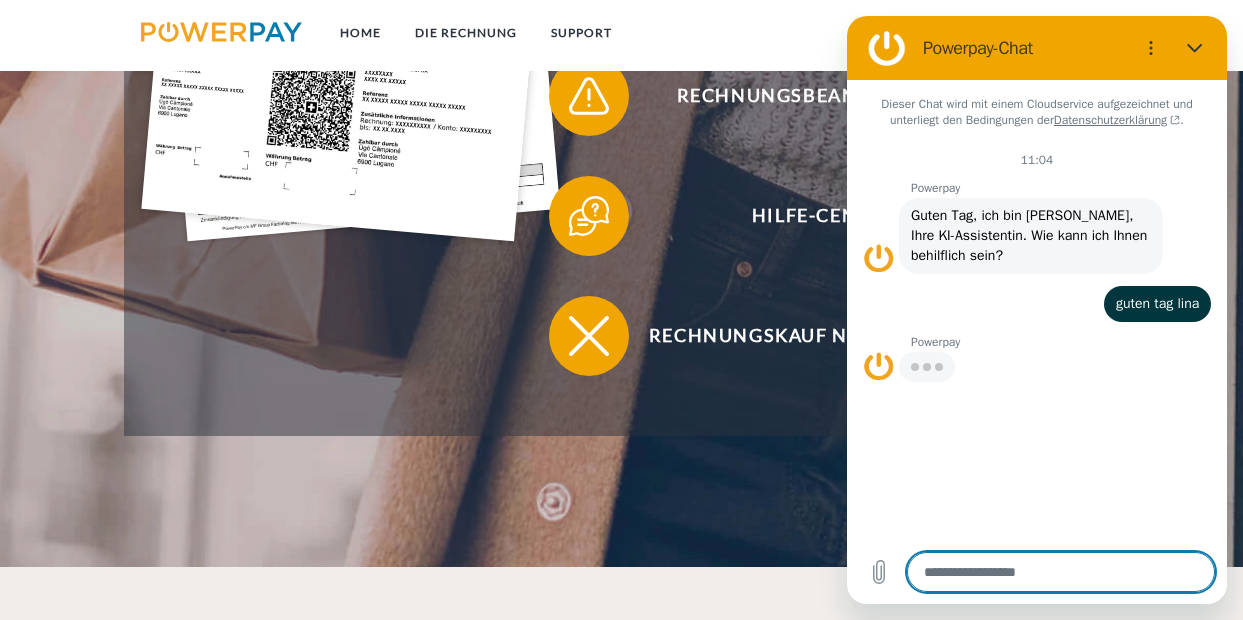 type on "*" 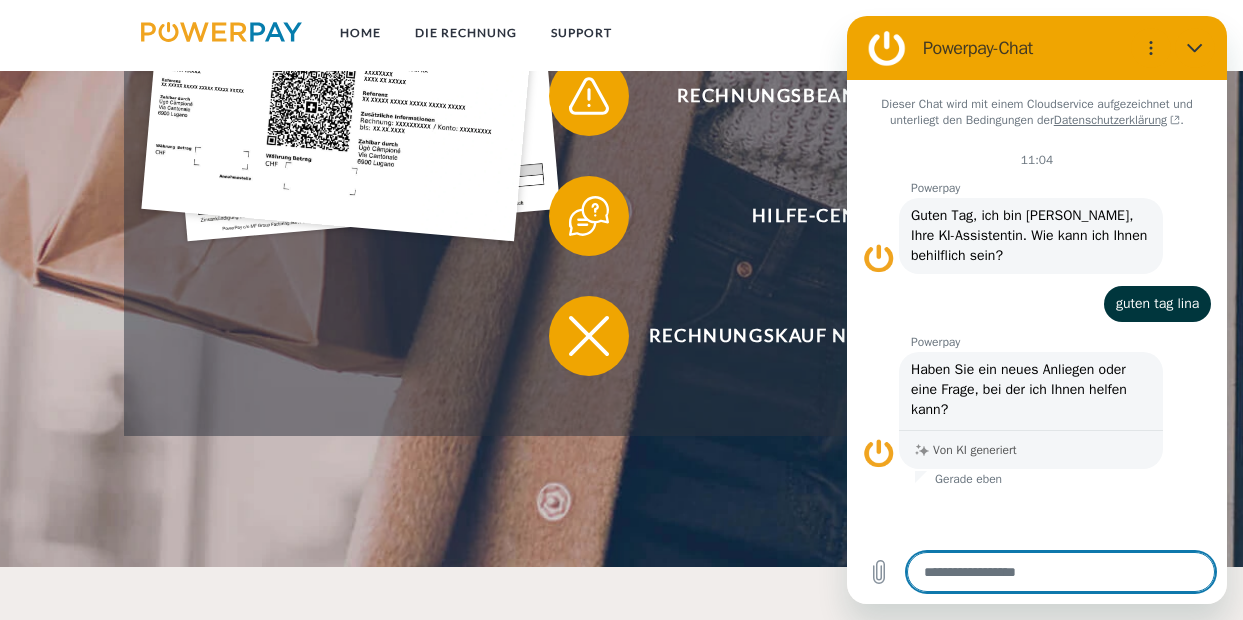 type on "*" 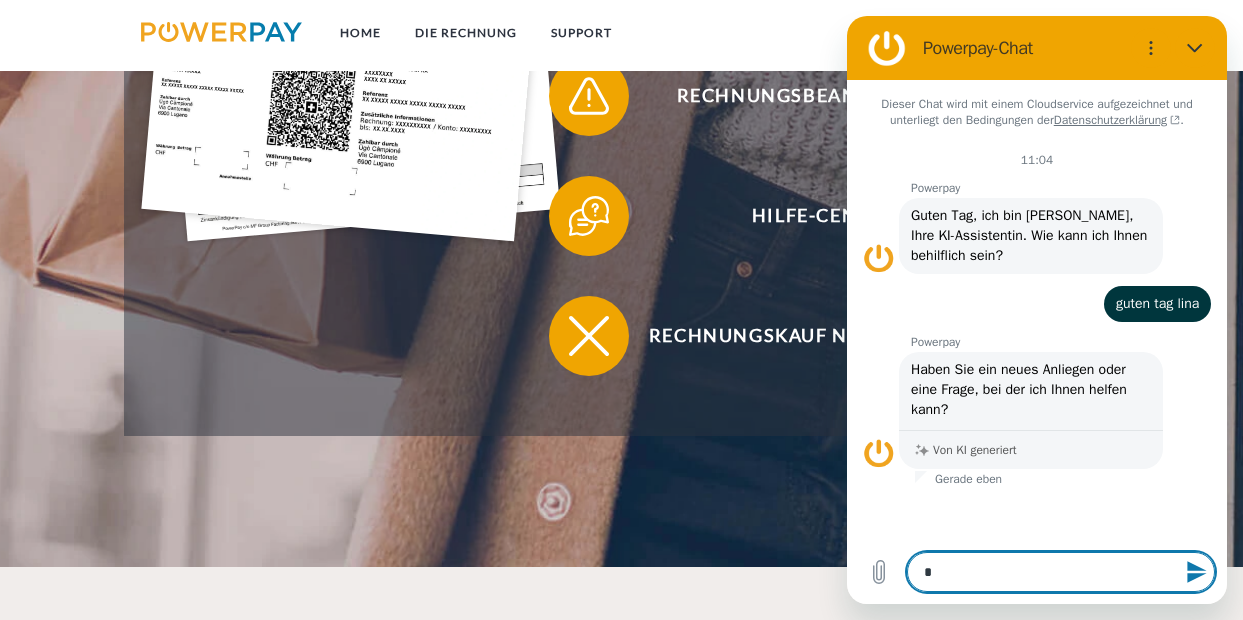 type on "**" 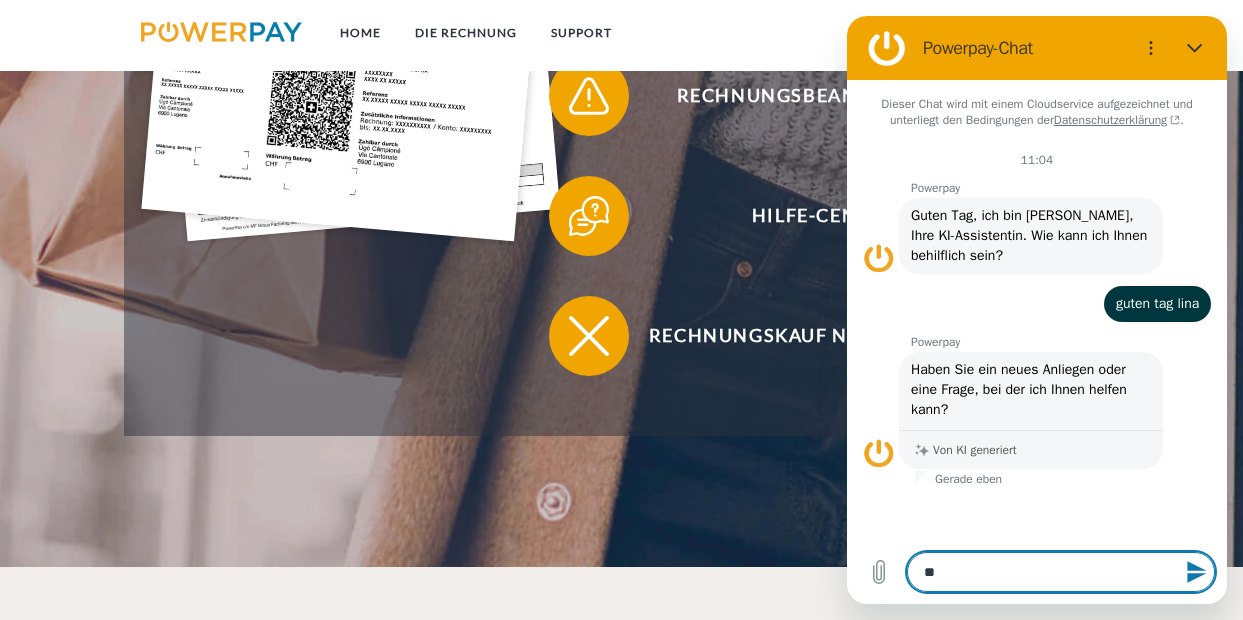 type on "***" 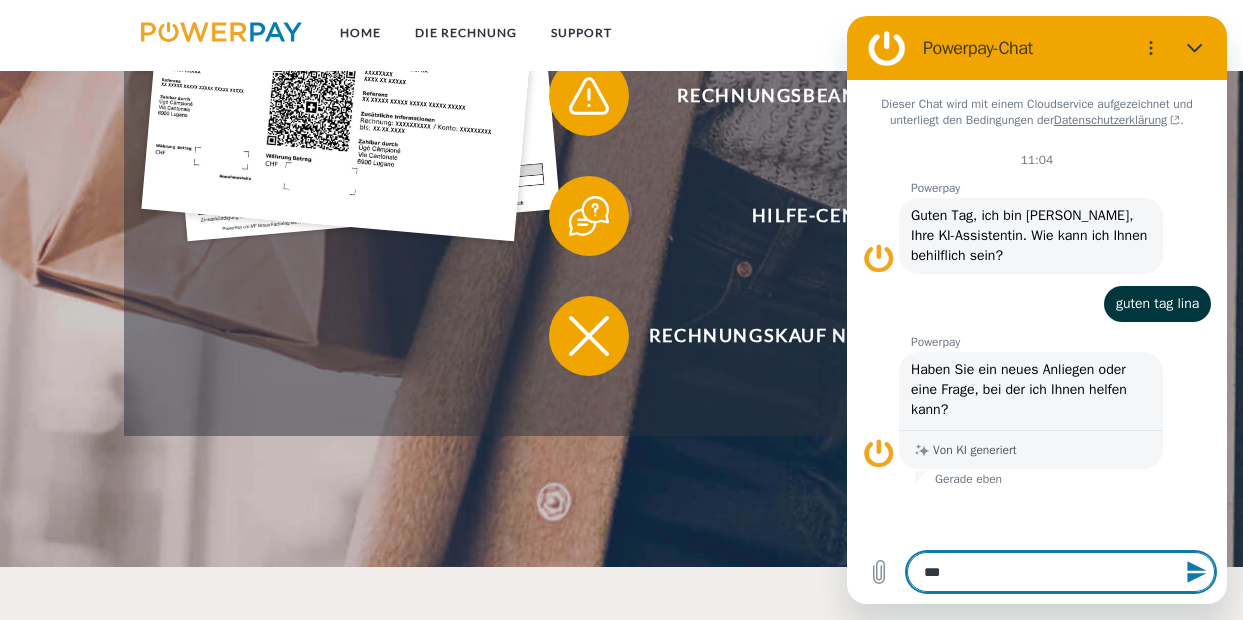 type on "****" 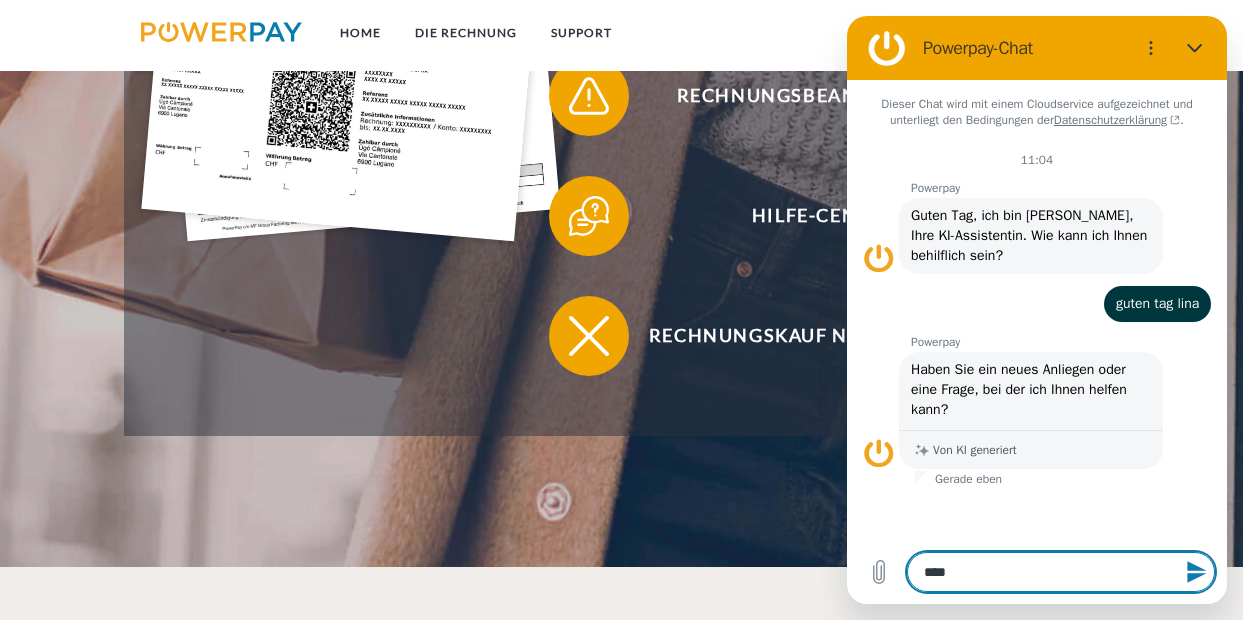 type on "*" 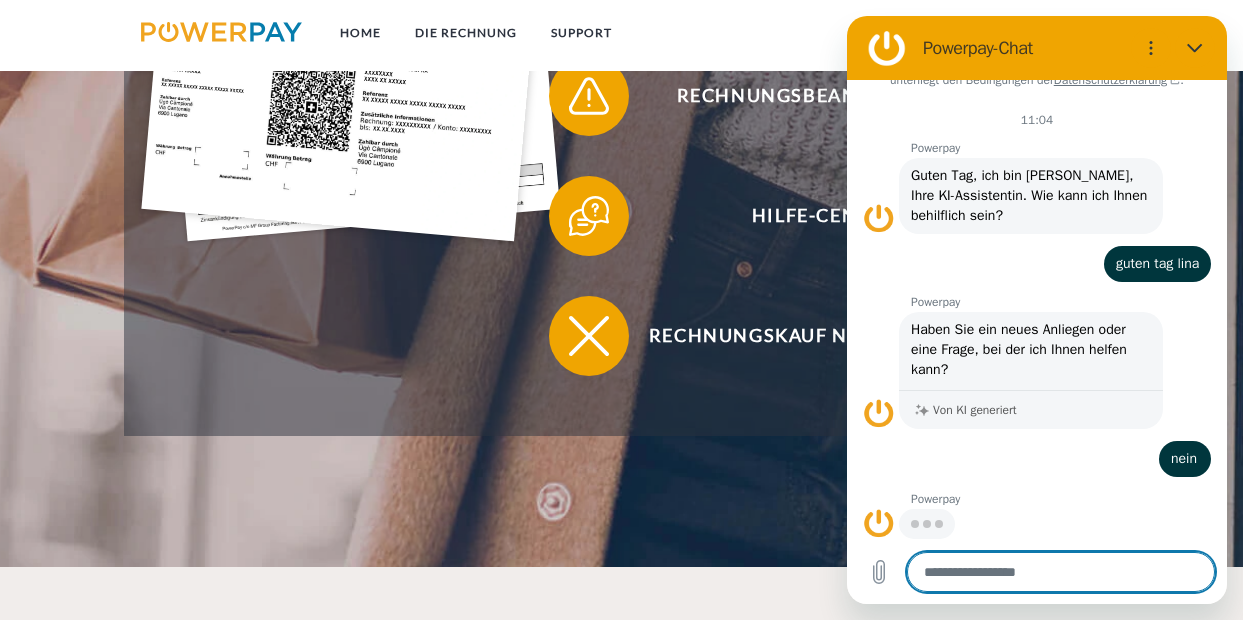 scroll, scrollTop: 38, scrollLeft: 0, axis: vertical 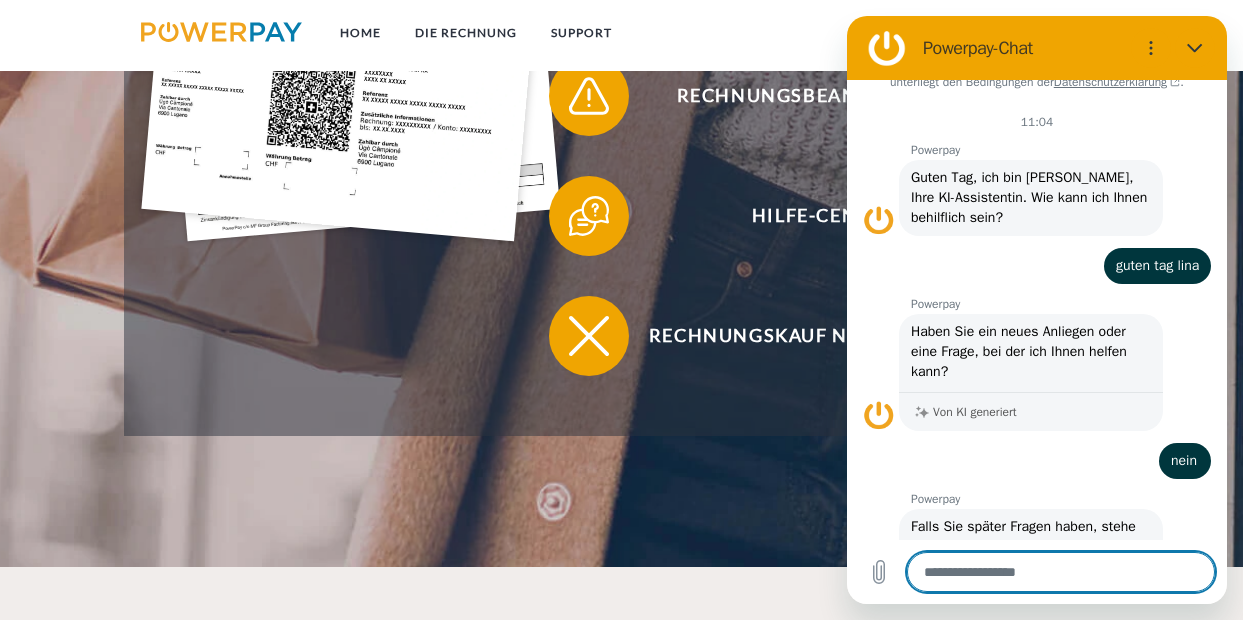 type on "*" 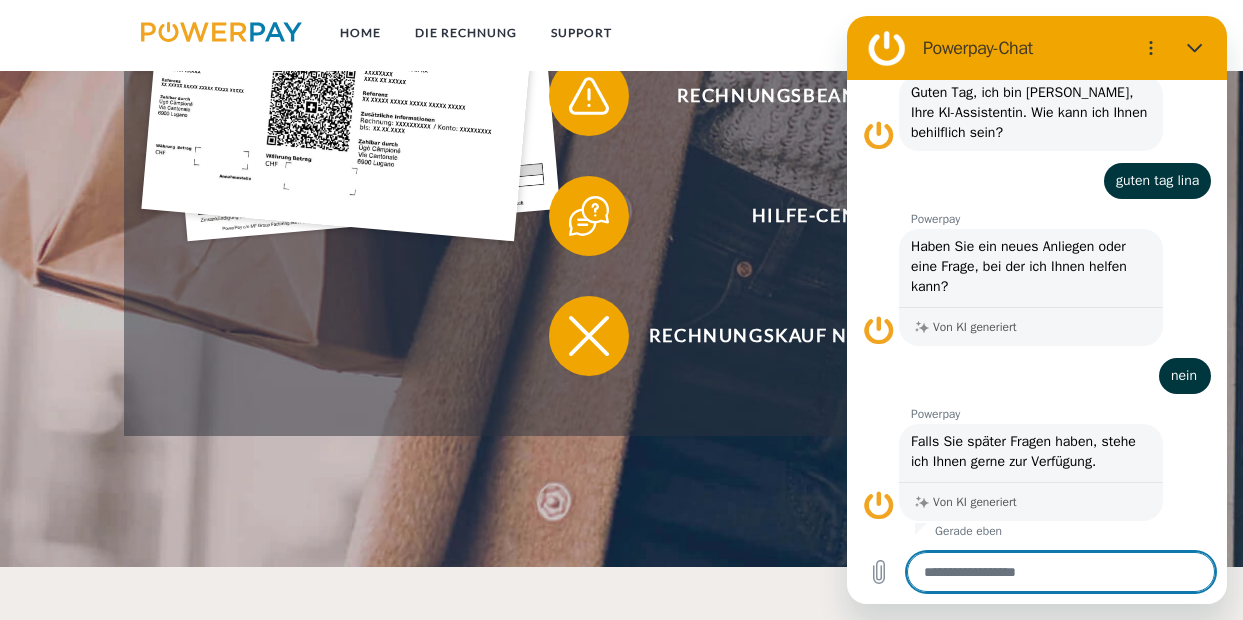 scroll, scrollTop: 127, scrollLeft: 0, axis: vertical 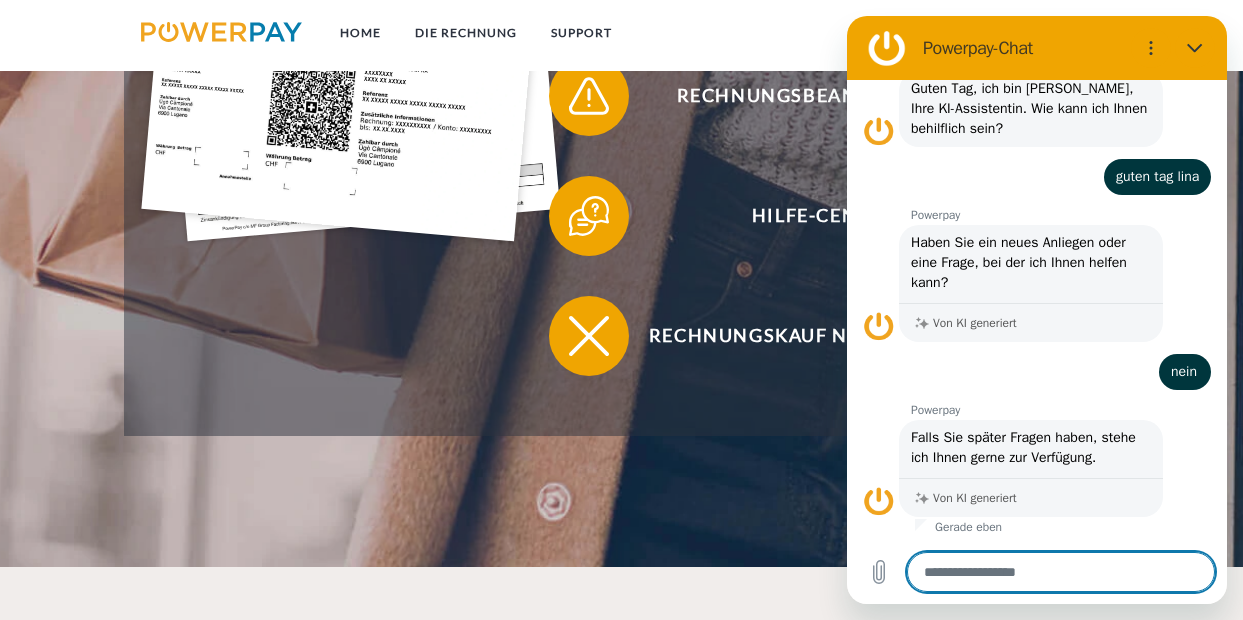 type on "*" 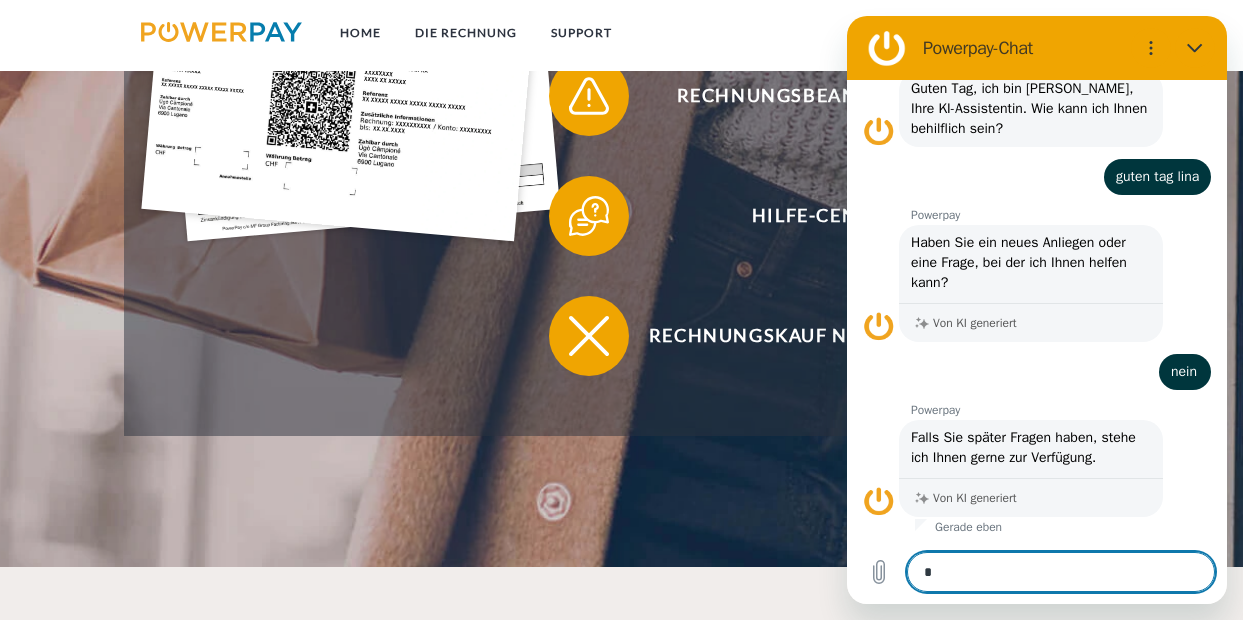 type on "**" 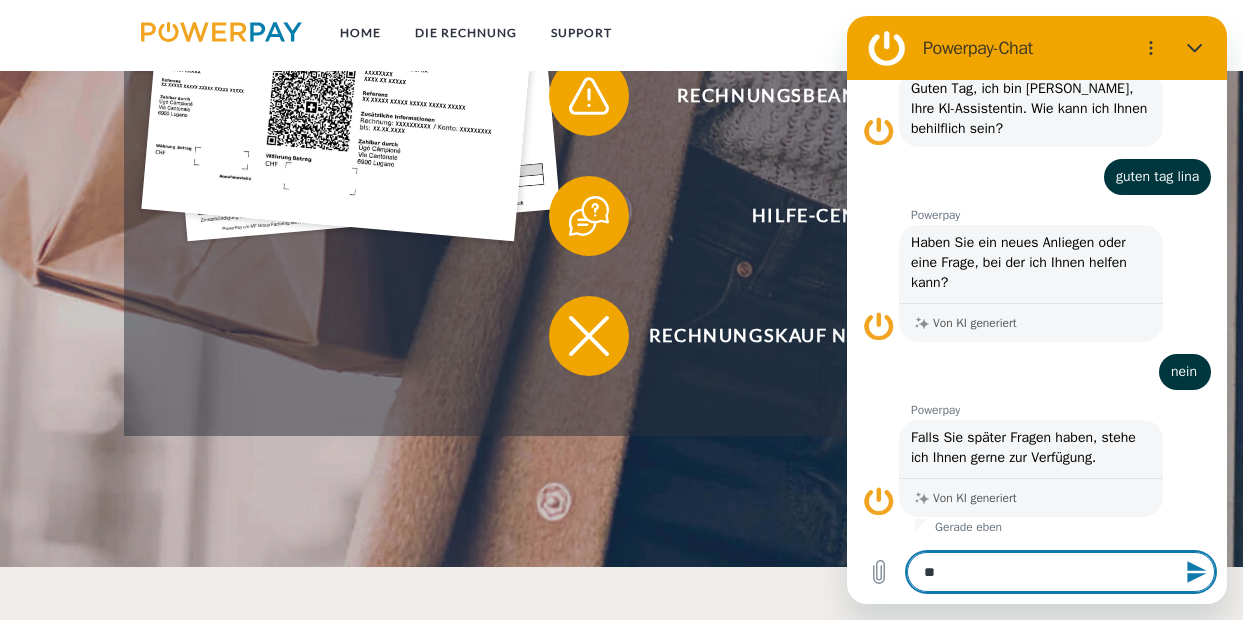 type 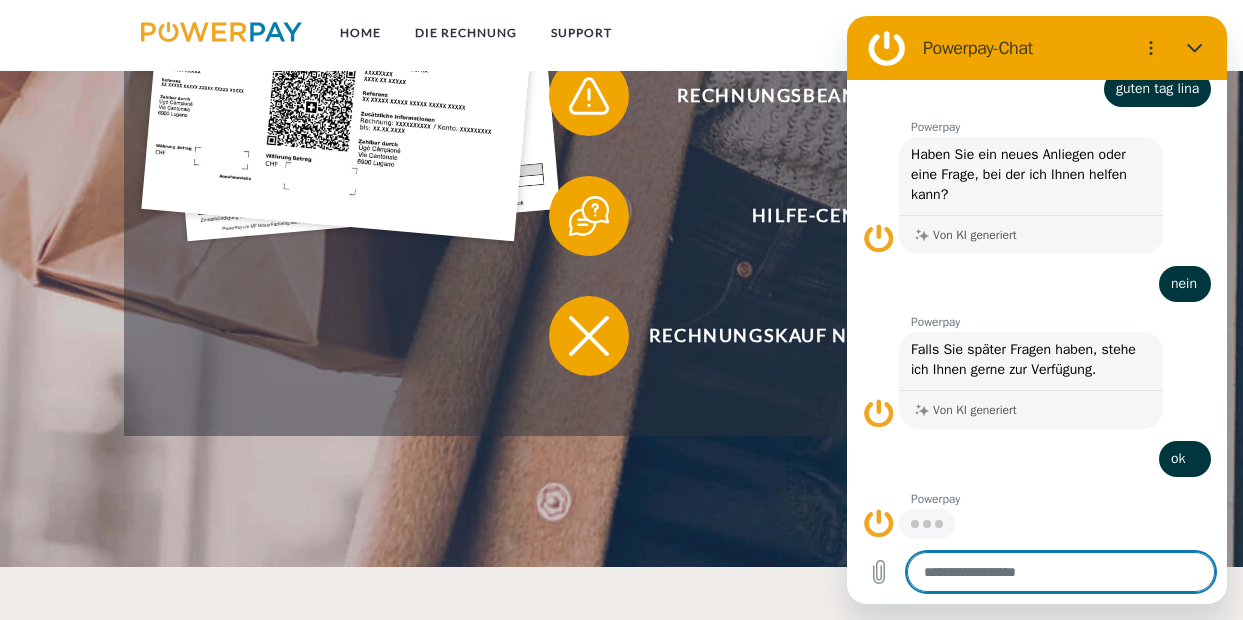 scroll, scrollTop: 213, scrollLeft: 0, axis: vertical 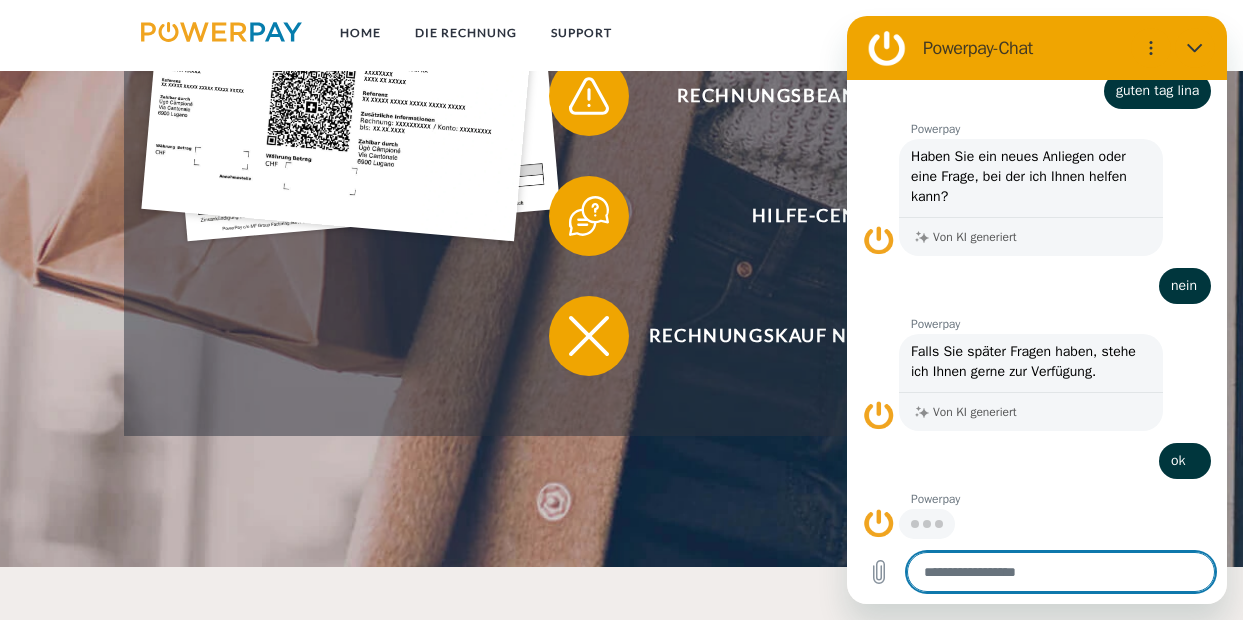 type on "*" 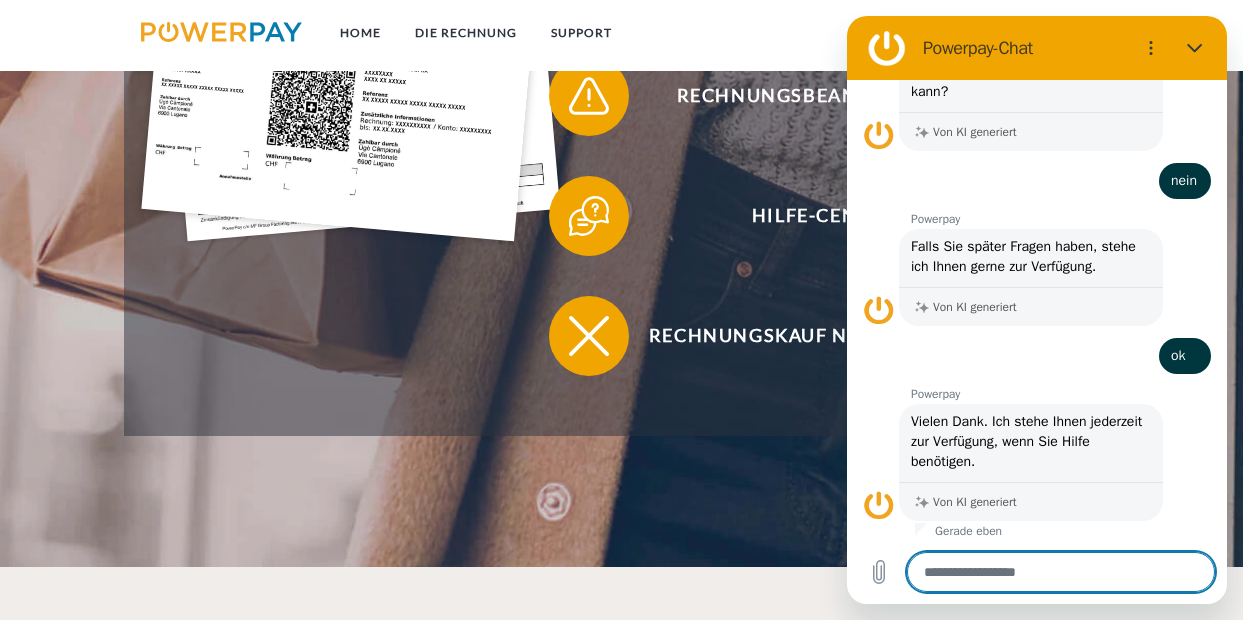 scroll, scrollTop: 322, scrollLeft: 0, axis: vertical 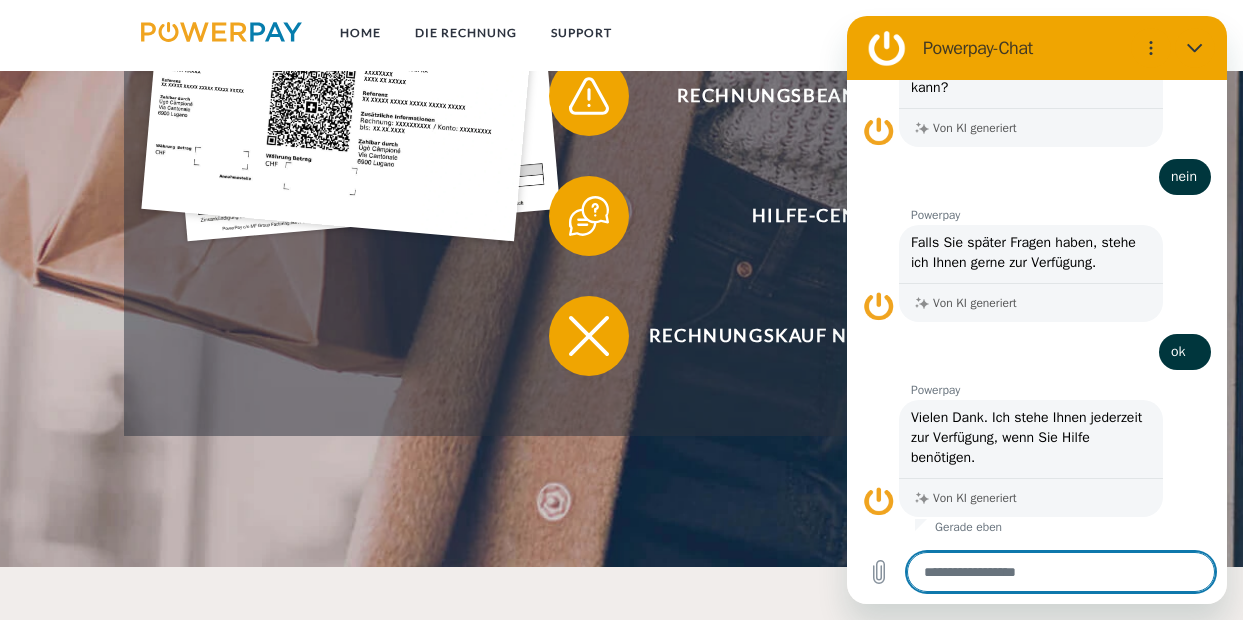 type on "*" 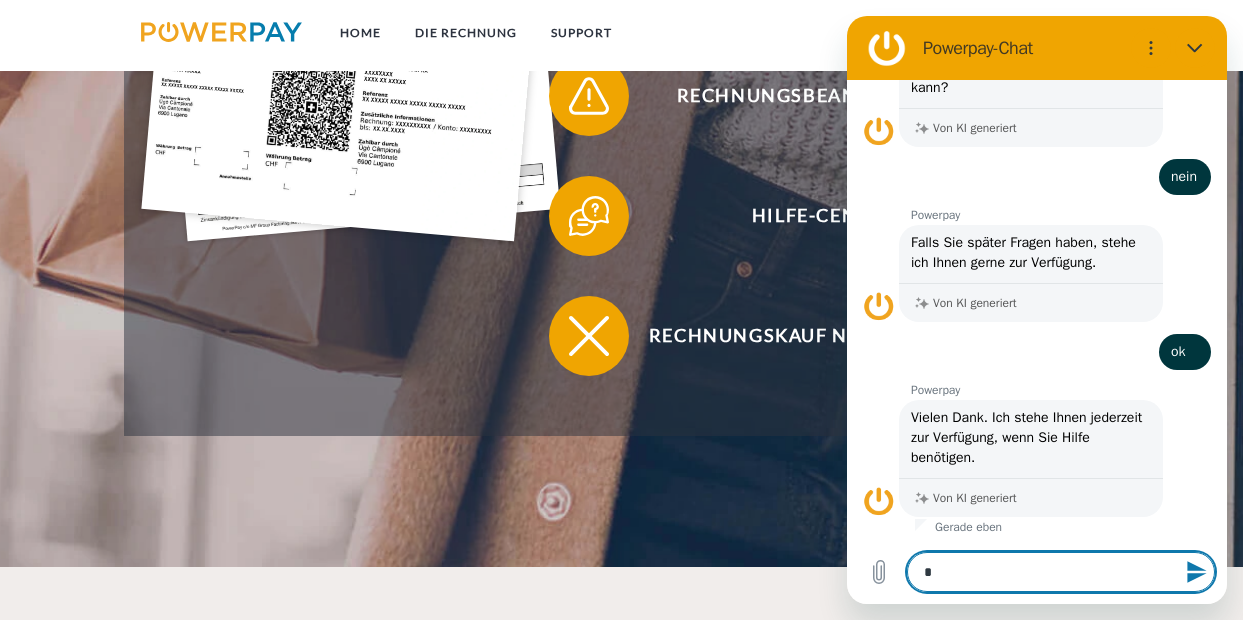 type on "**" 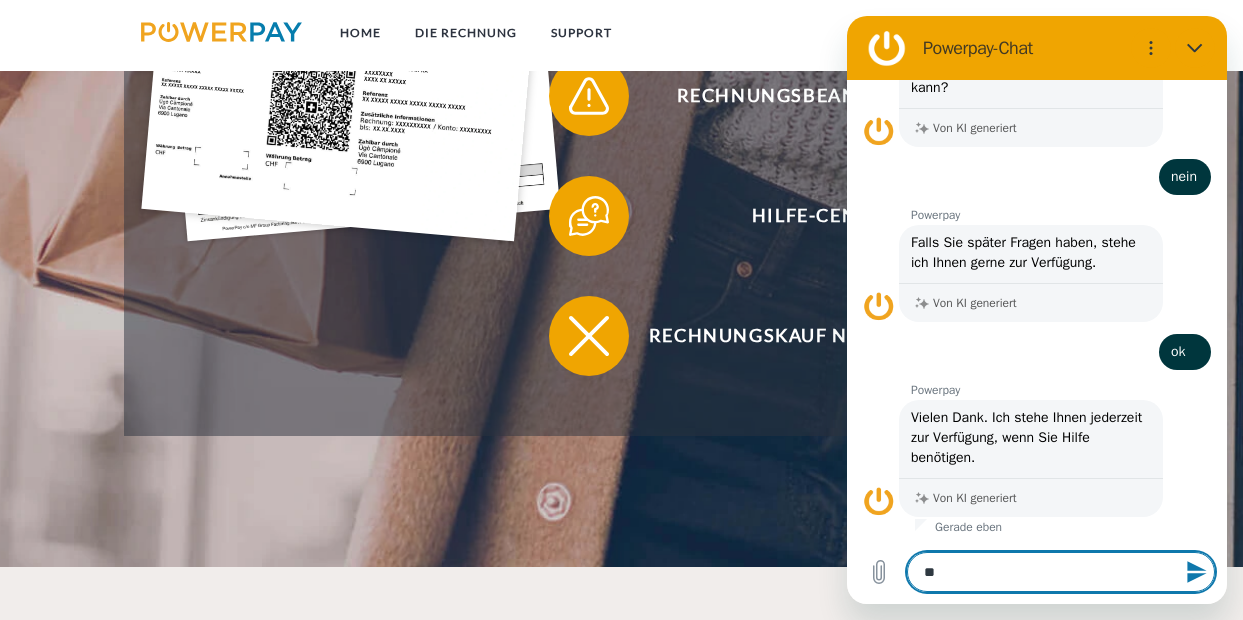 type on "*" 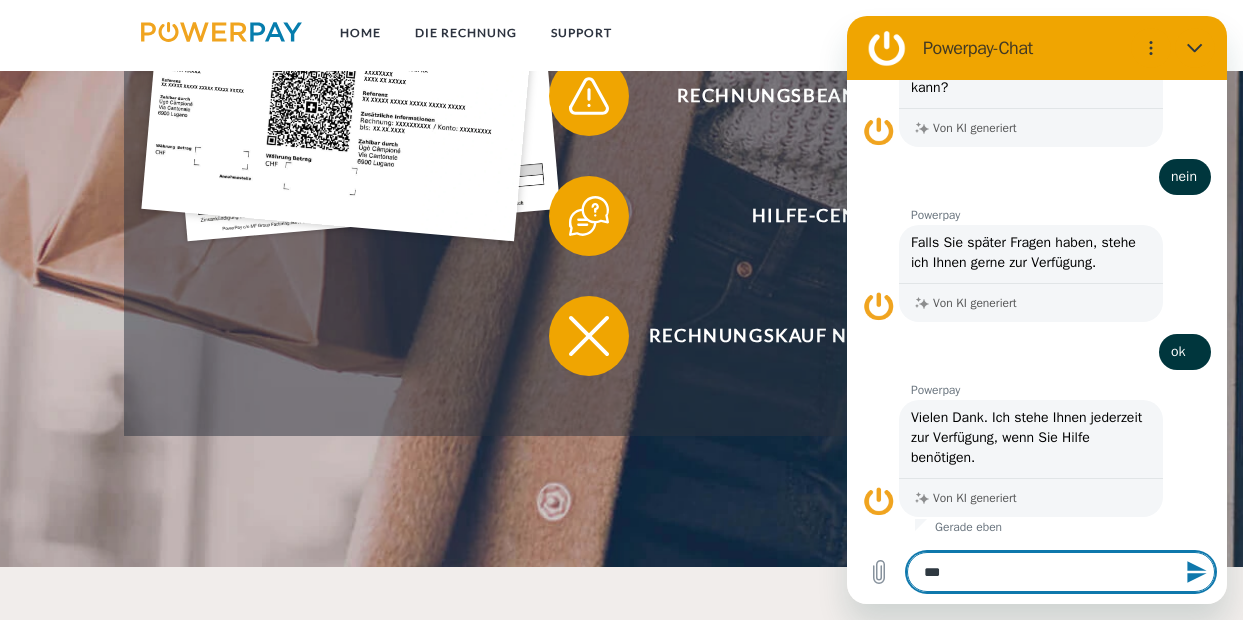 type on "****" 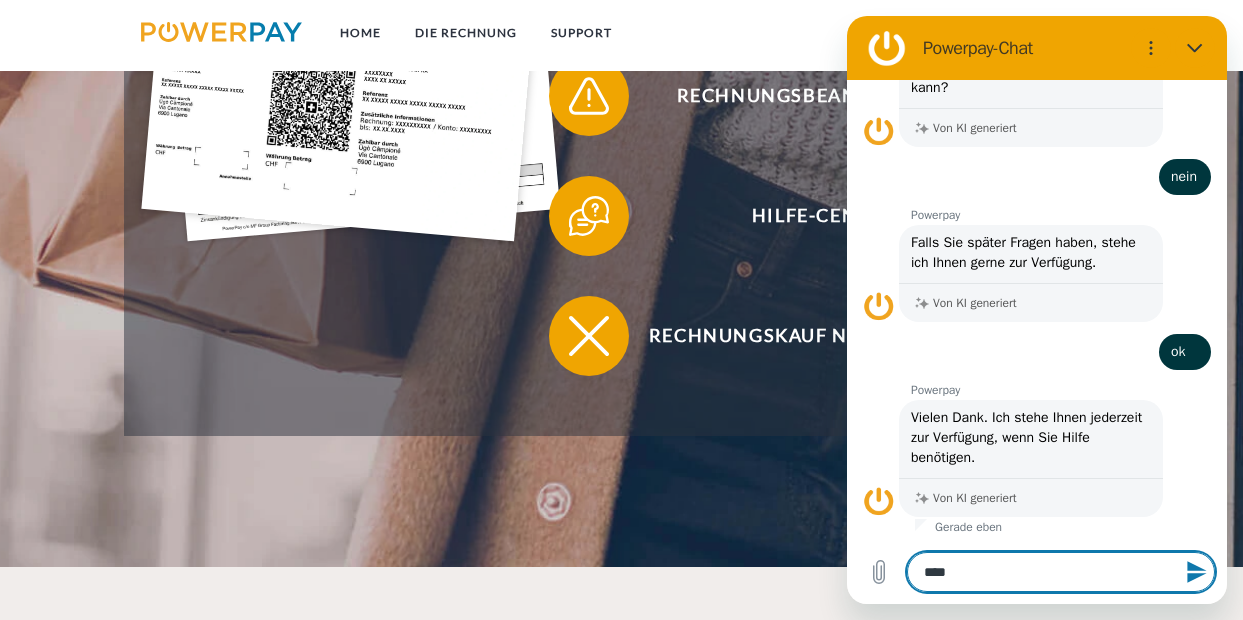 type 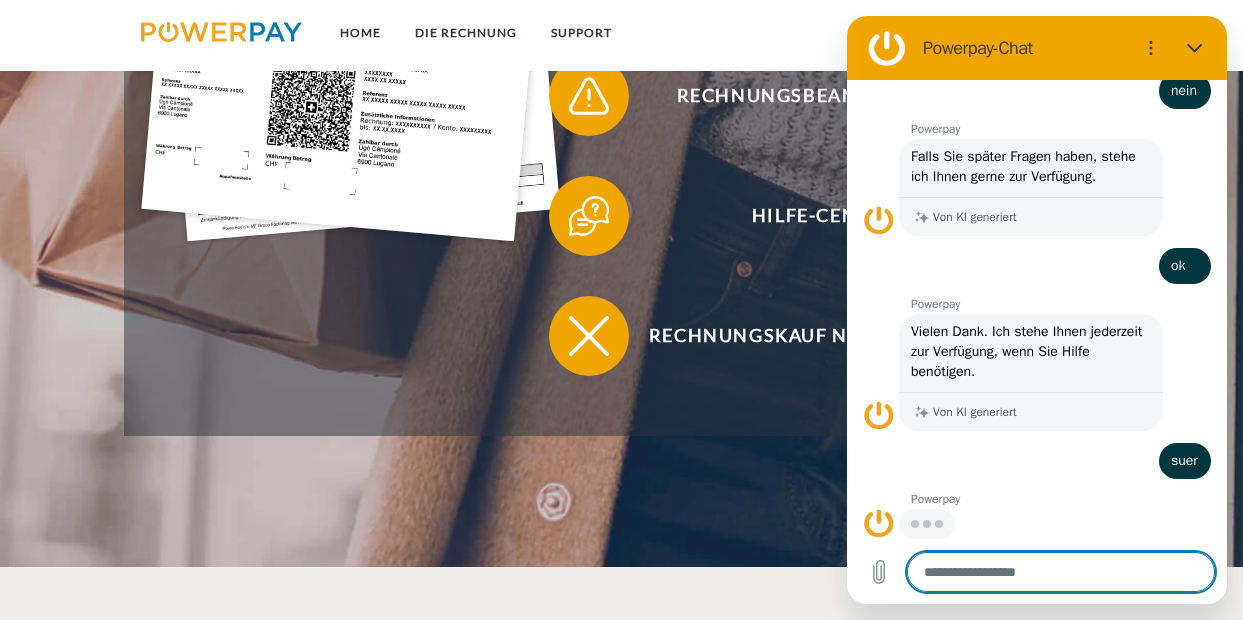 scroll, scrollTop: 408, scrollLeft: 0, axis: vertical 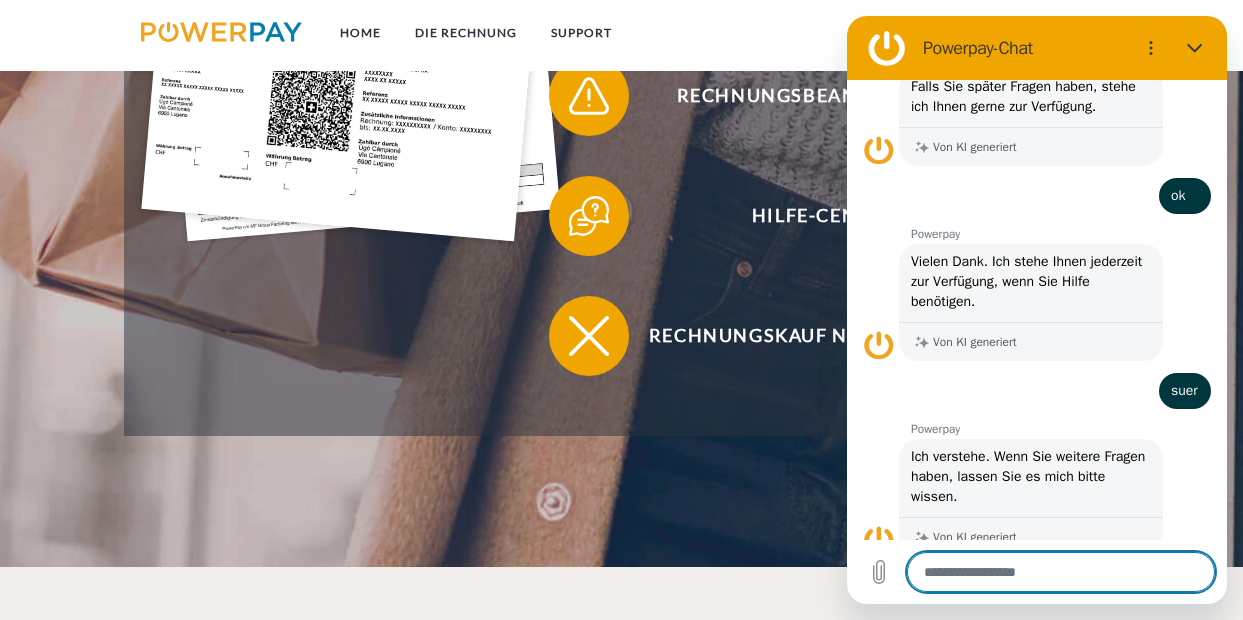 type on "*" 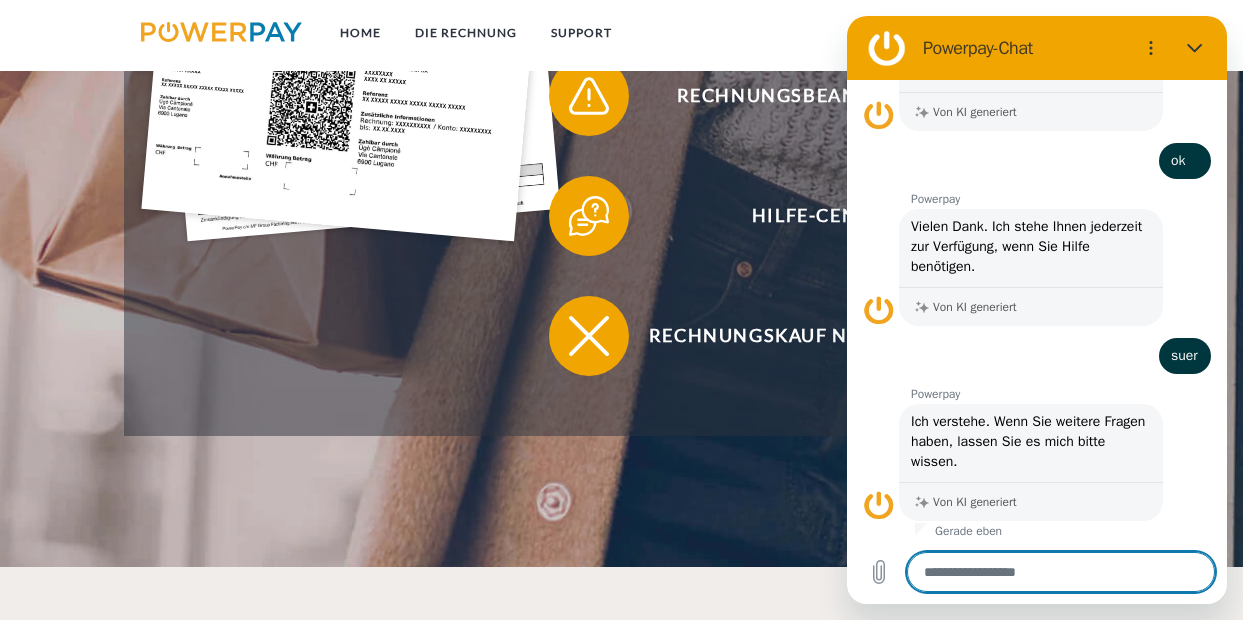 scroll, scrollTop: 517, scrollLeft: 0, axis: vertical 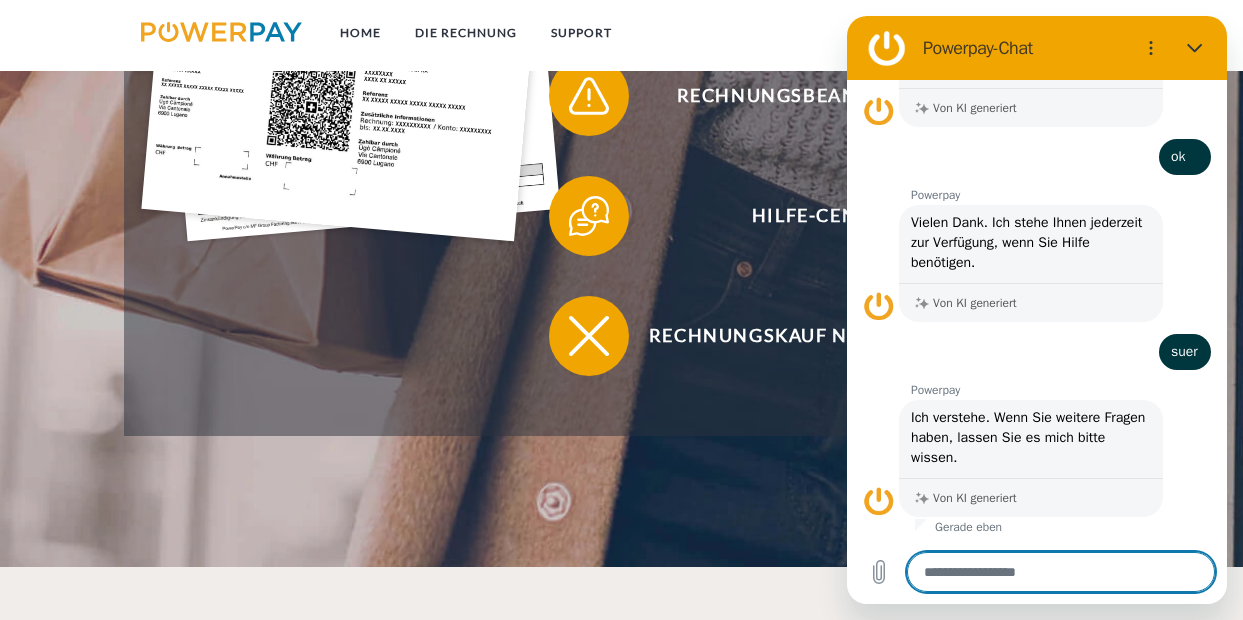 type on "*" 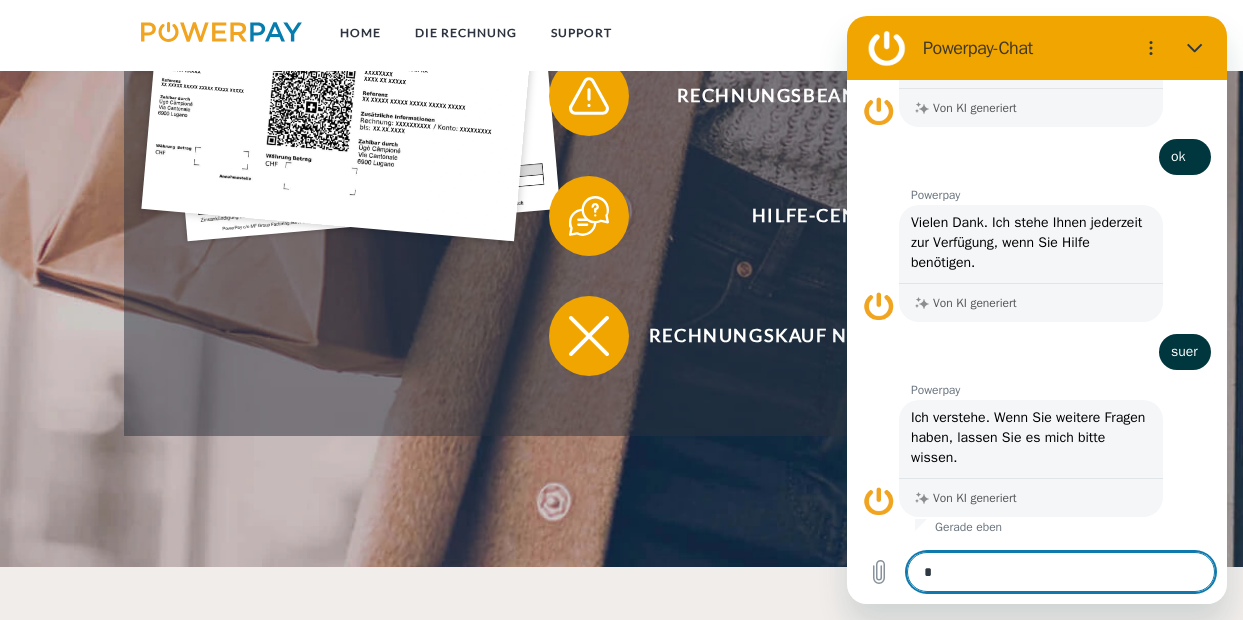 type on "**" 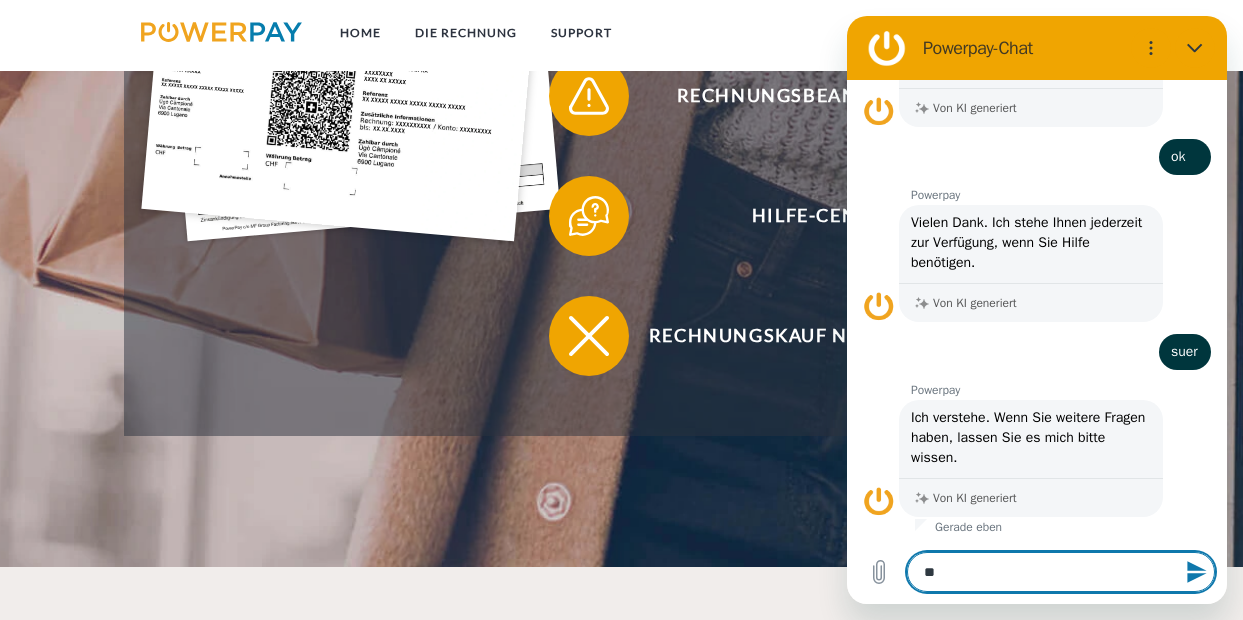 type 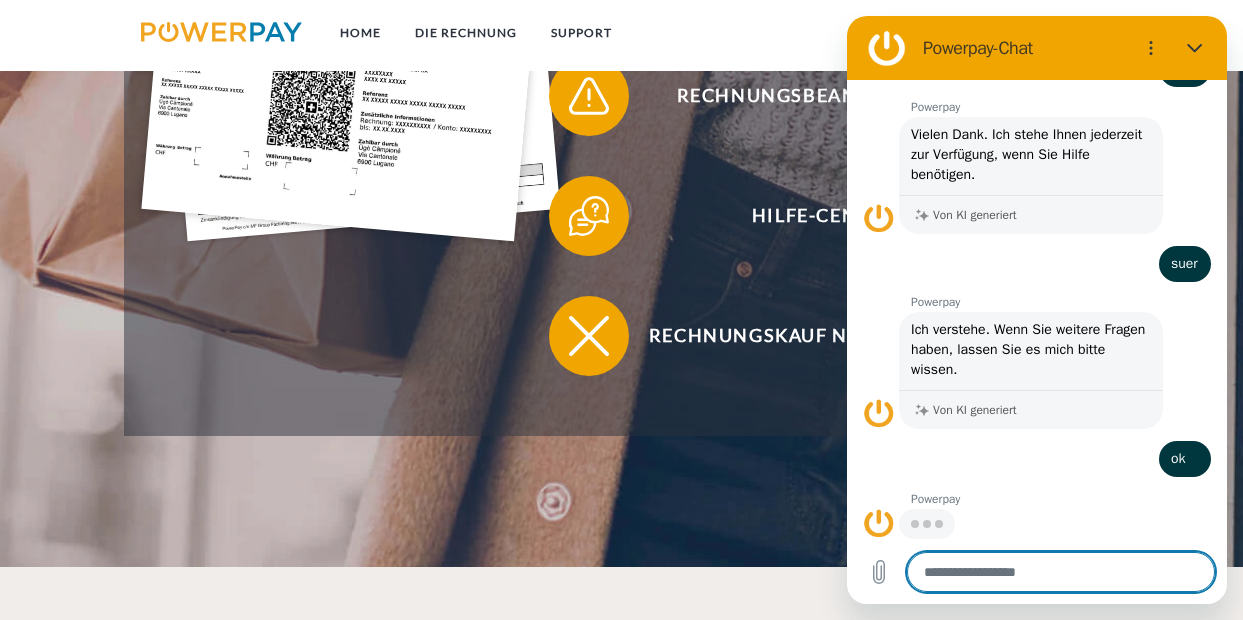 scroll, scrollTop: 603, scrollLeft: 0, axis: vertical 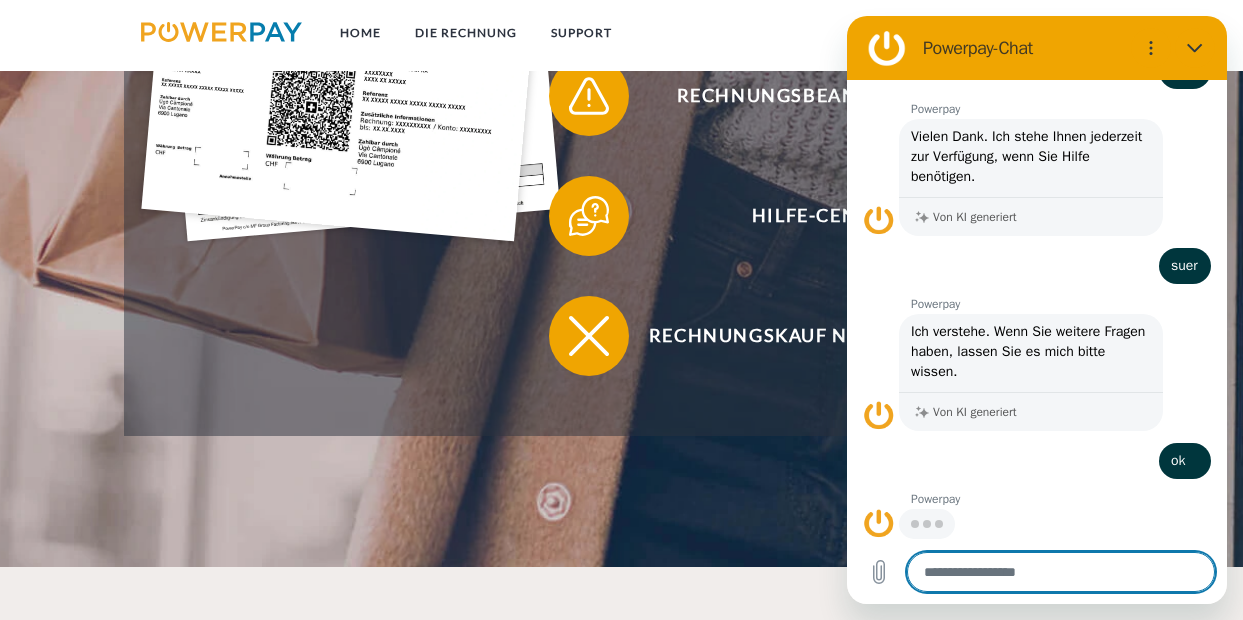 type on "*" 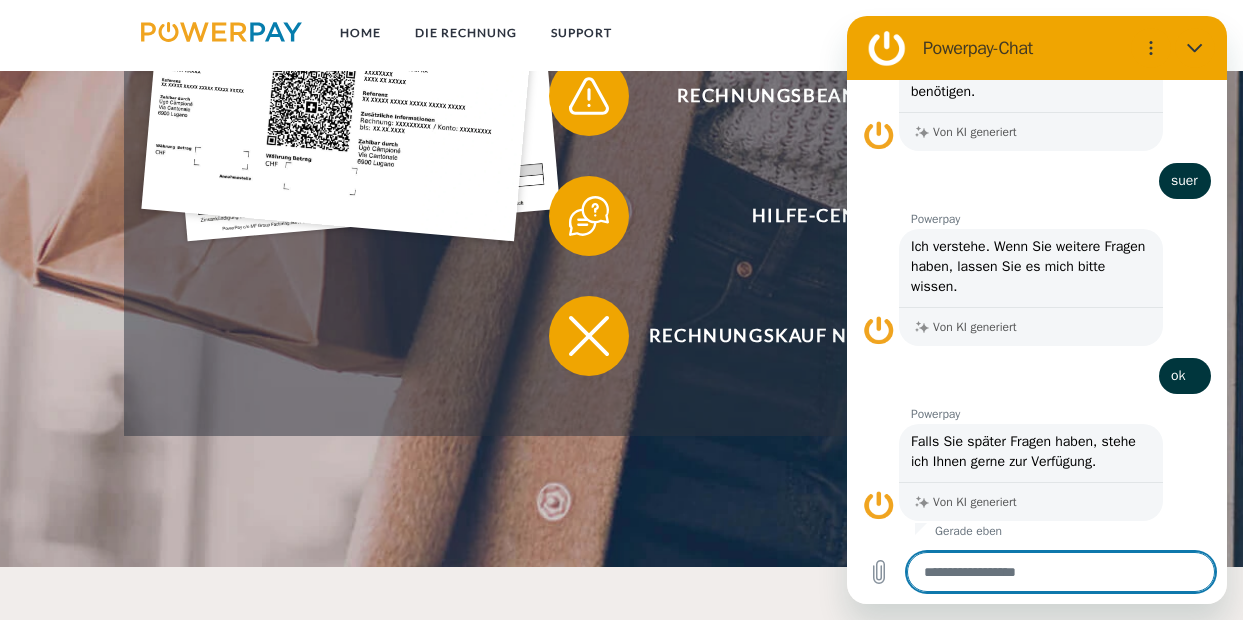 scroll, scrollTop: 692, scrollLeft: 0, axis: vertical 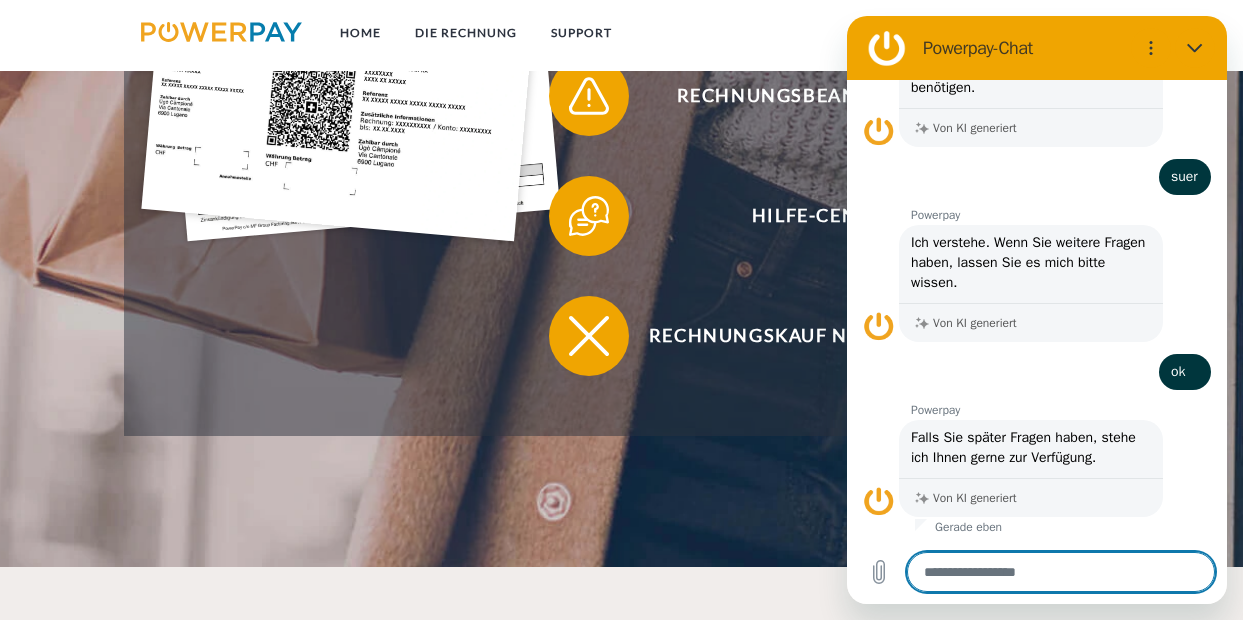 type on "*" 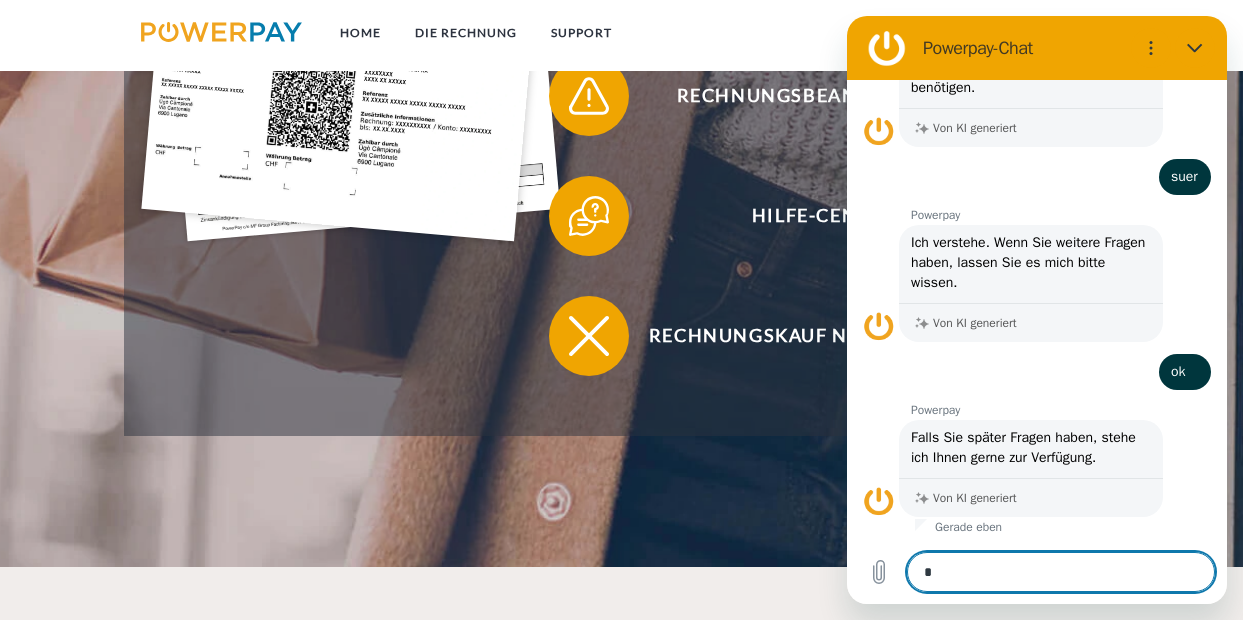 type on "**" 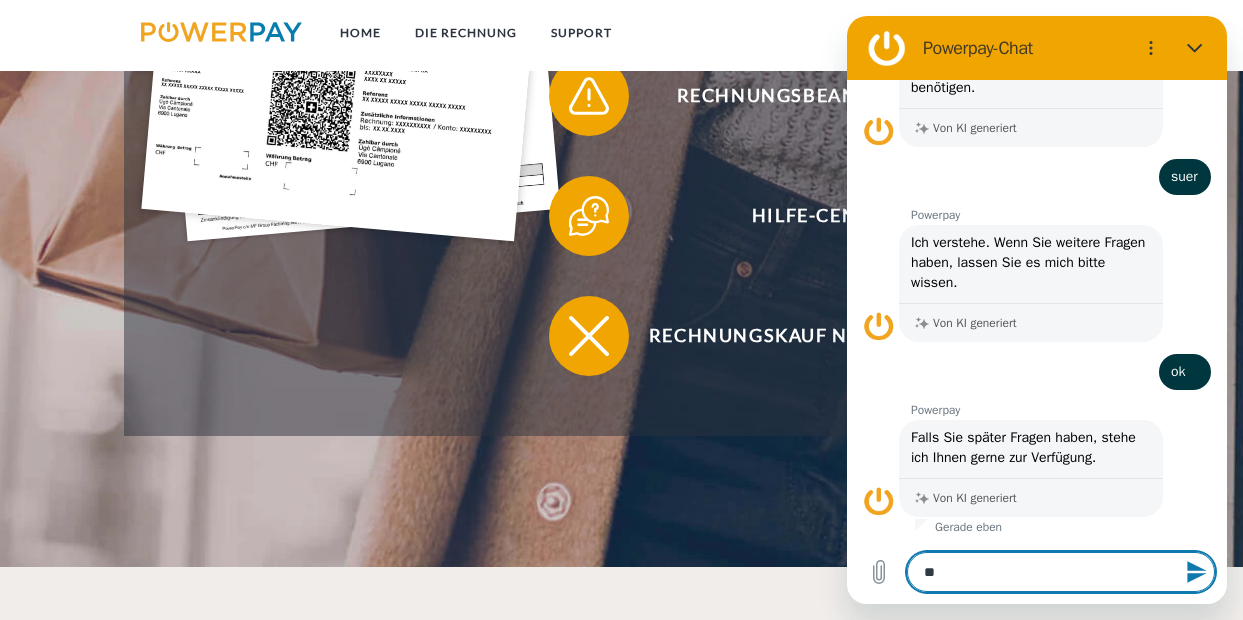 type 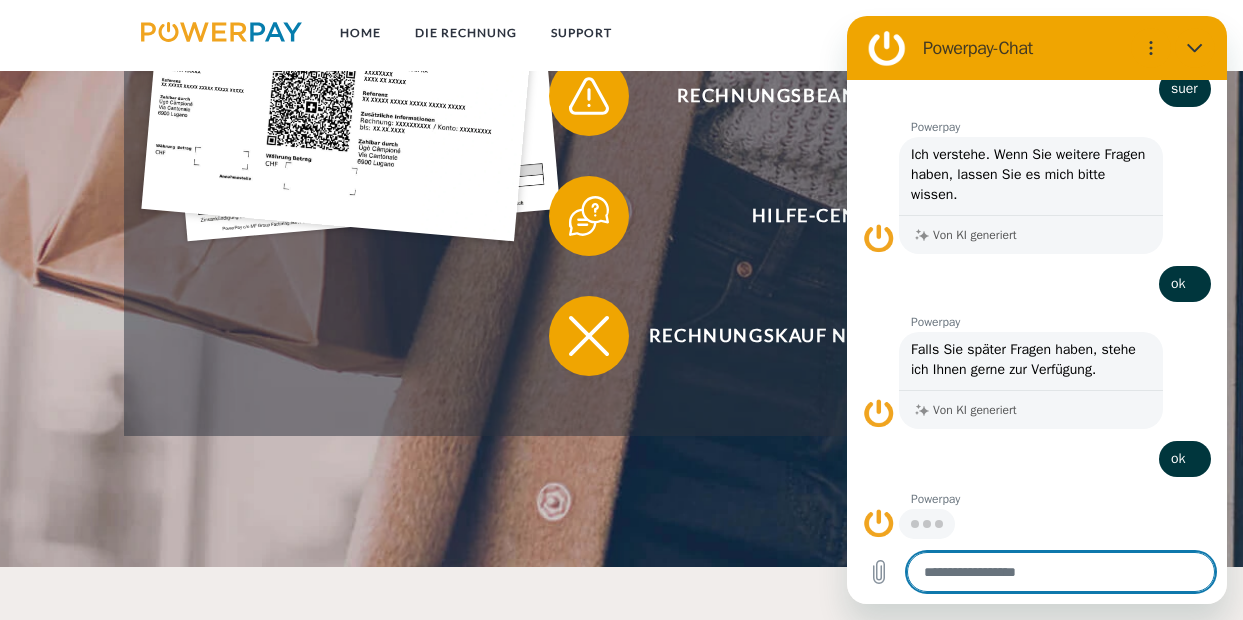 scroll, scrollTop: 778, scrollLeft: 0, axis: vertical 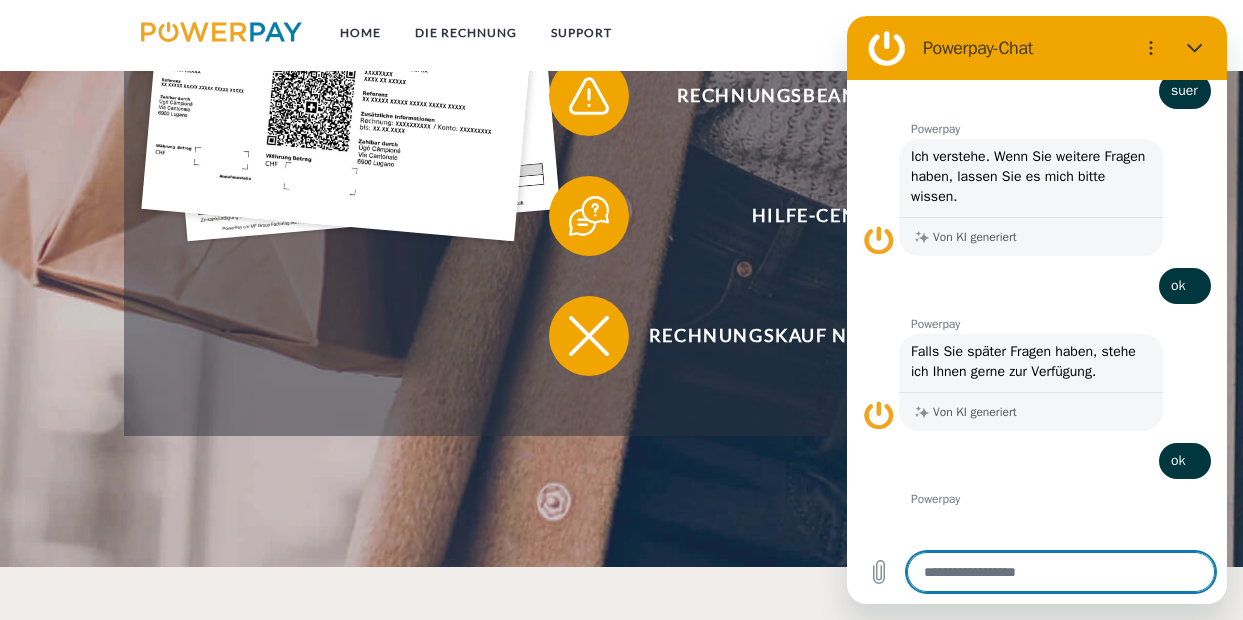 type on "*" 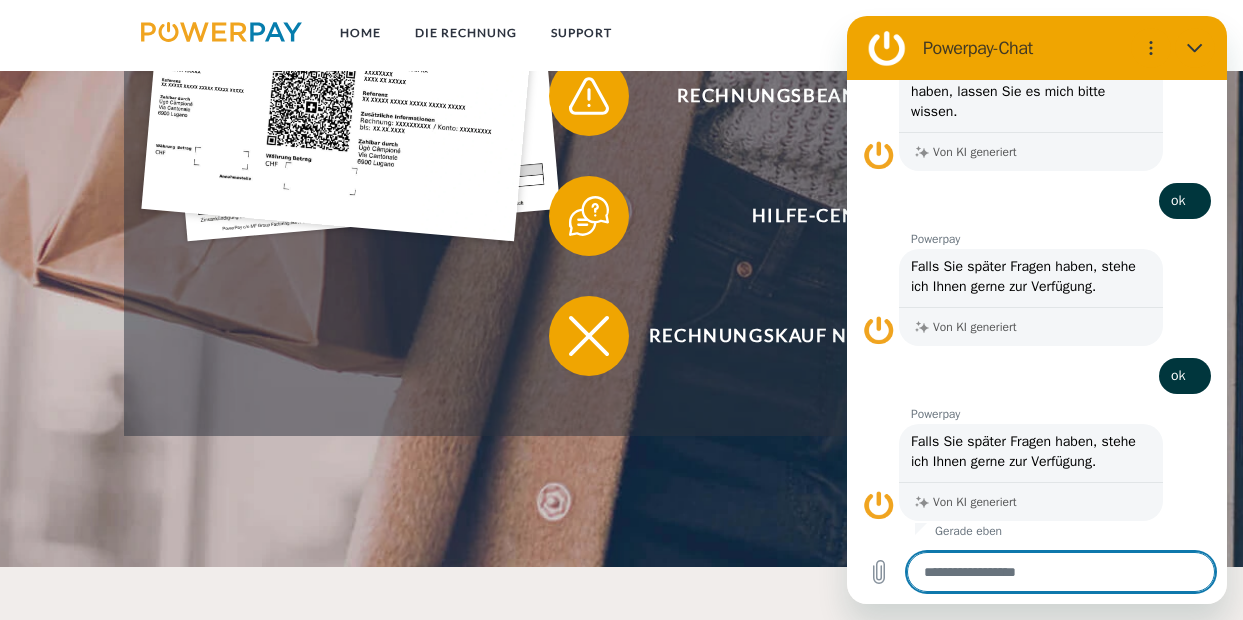 scroll, scrollTop: 867, scrollLeft: 0, axis: vertical 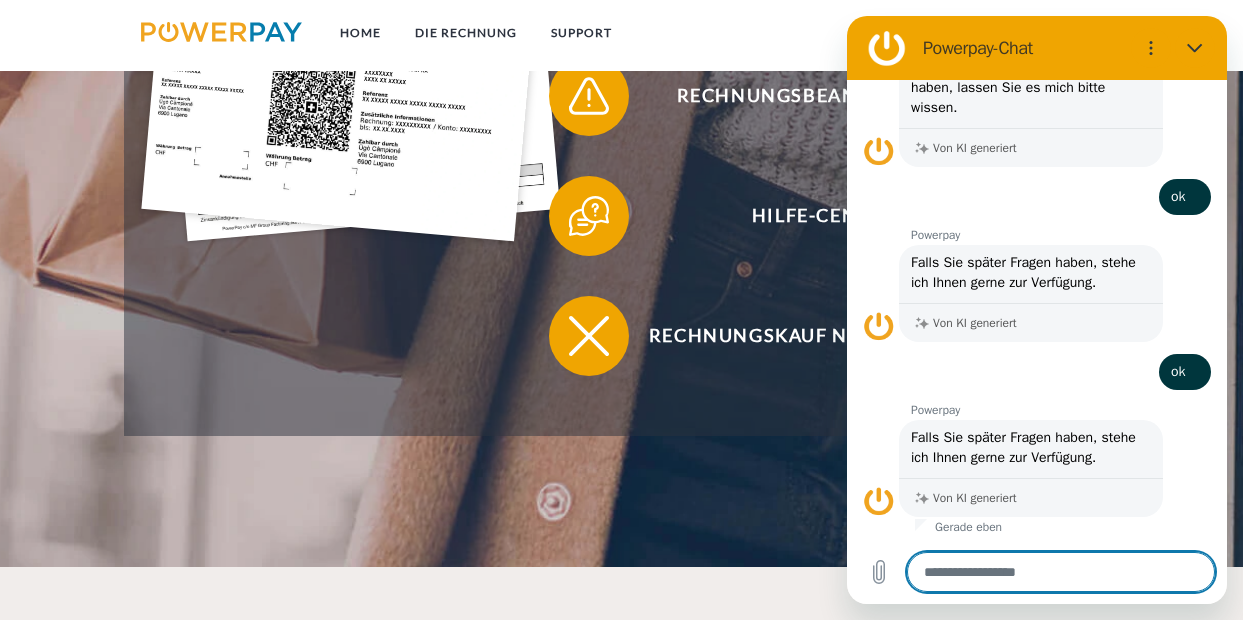 type on "*" 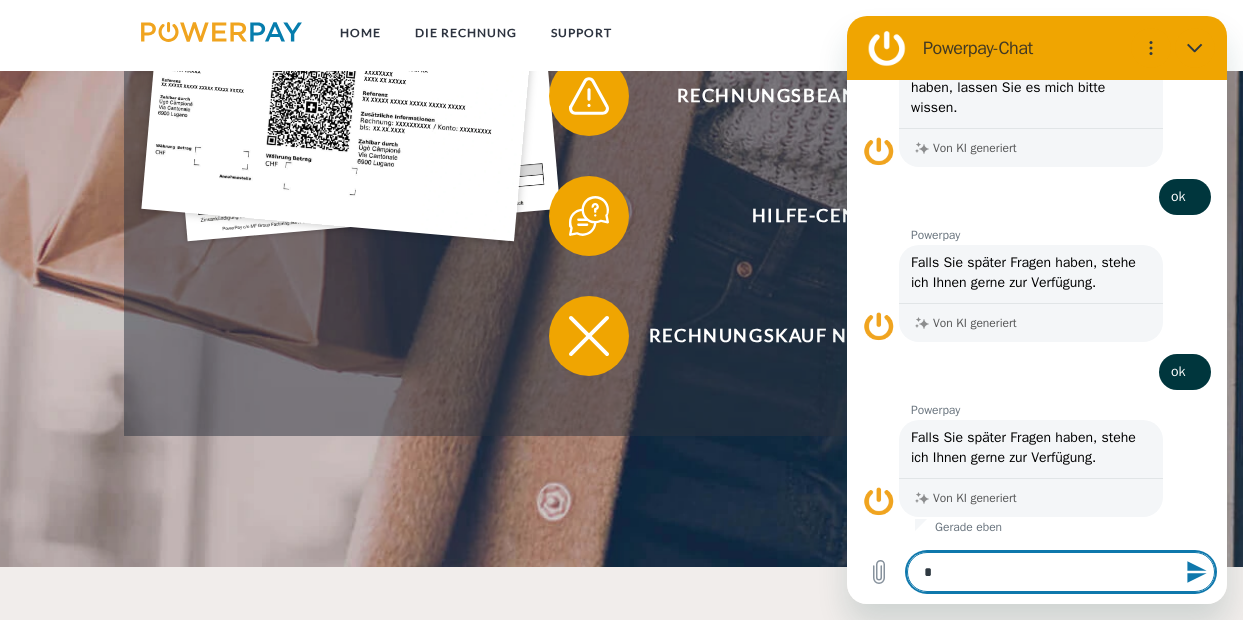 type on "**" 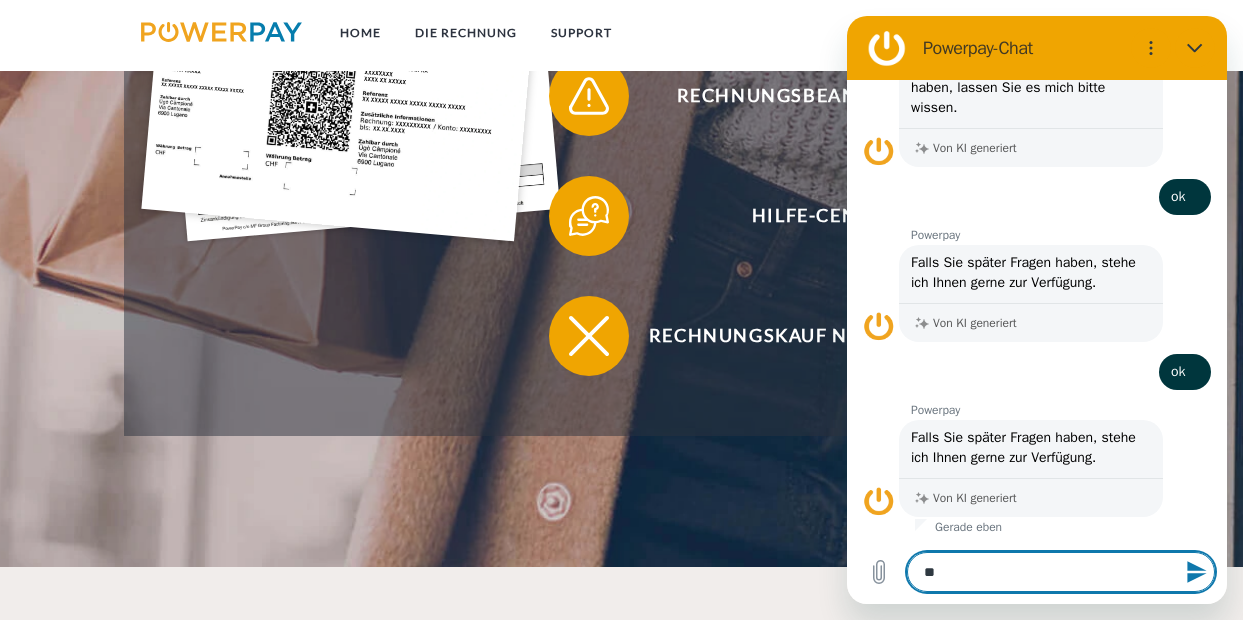 type on "***" 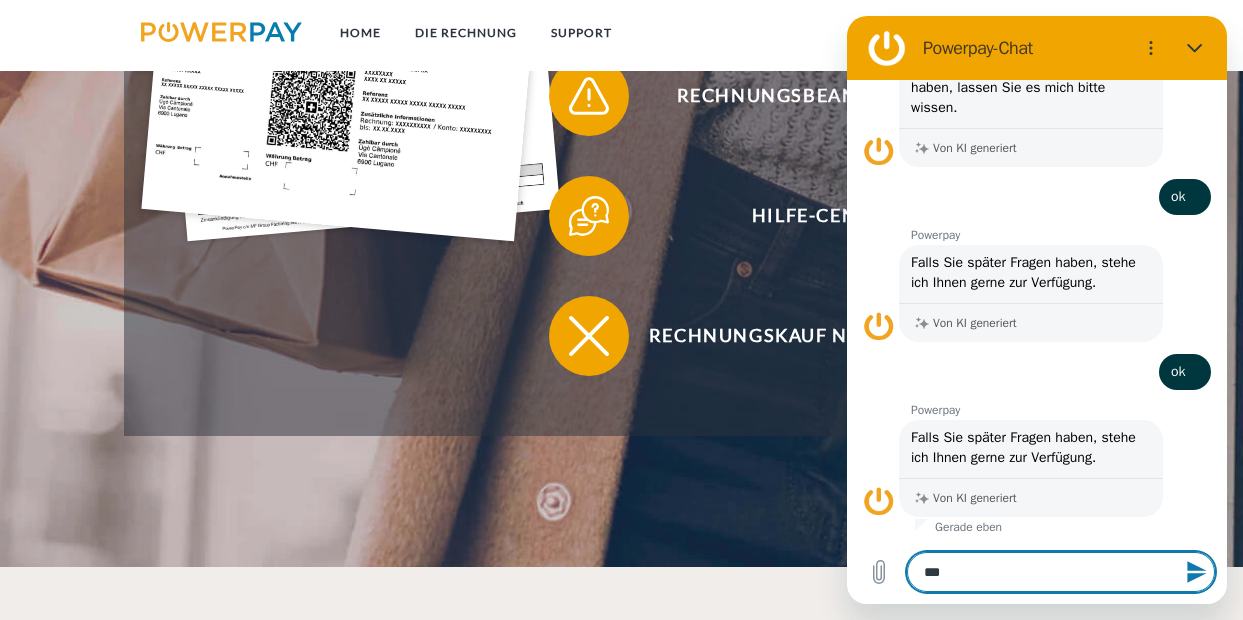 type on "****" 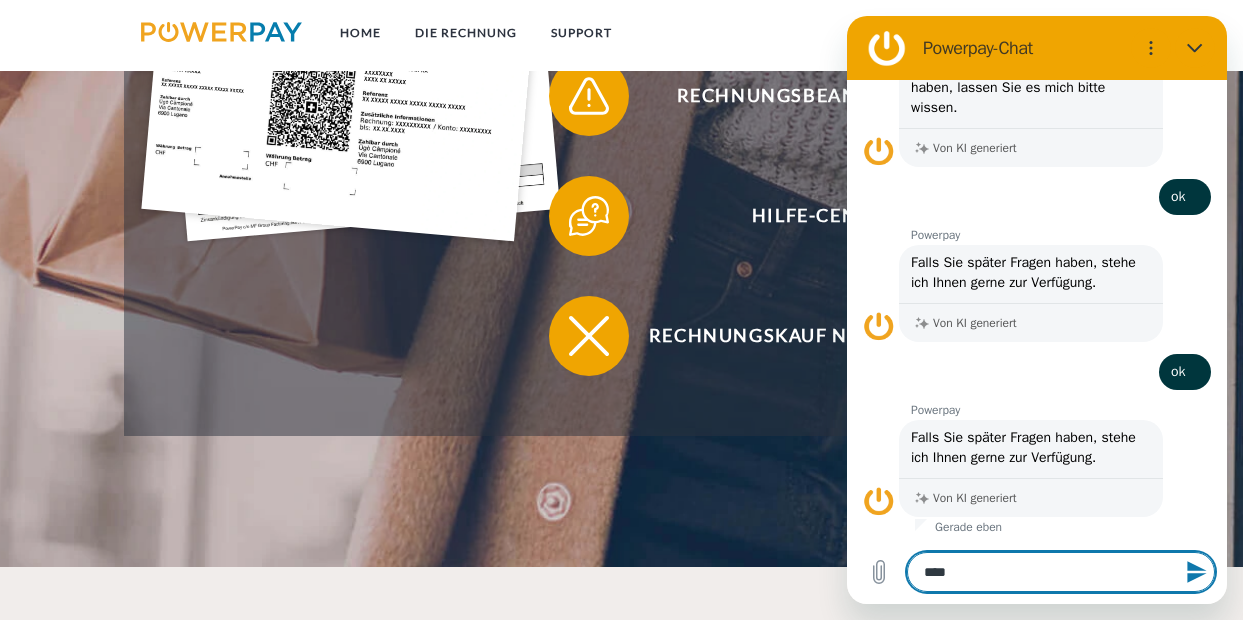 type on "*" 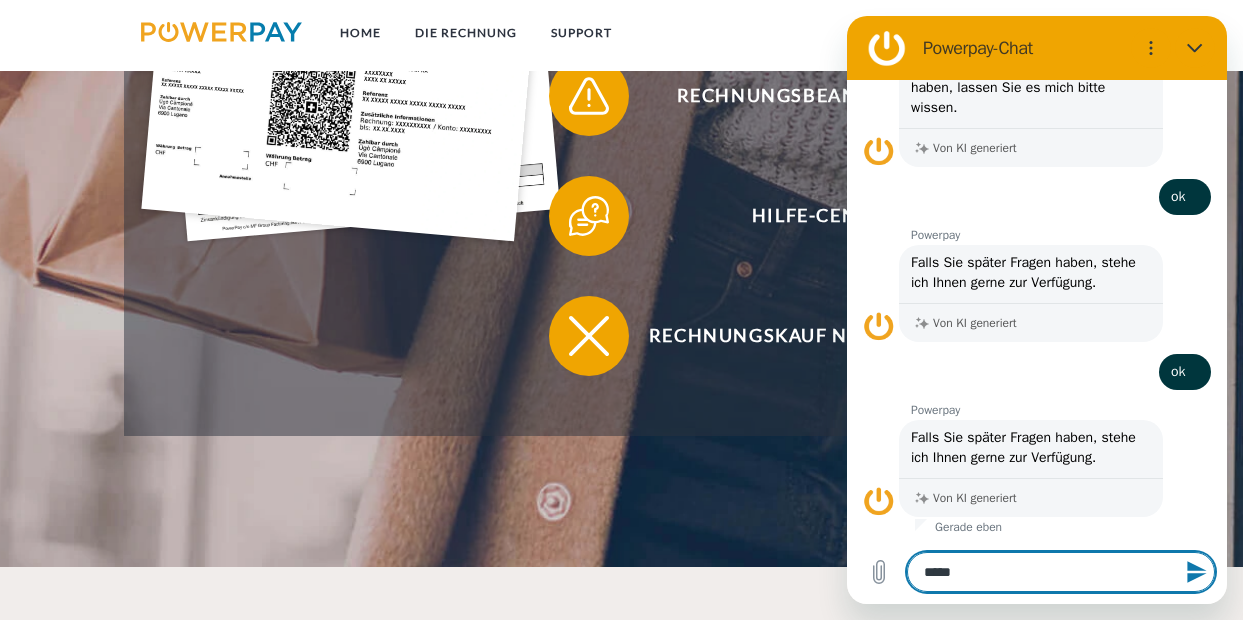 type on "******" 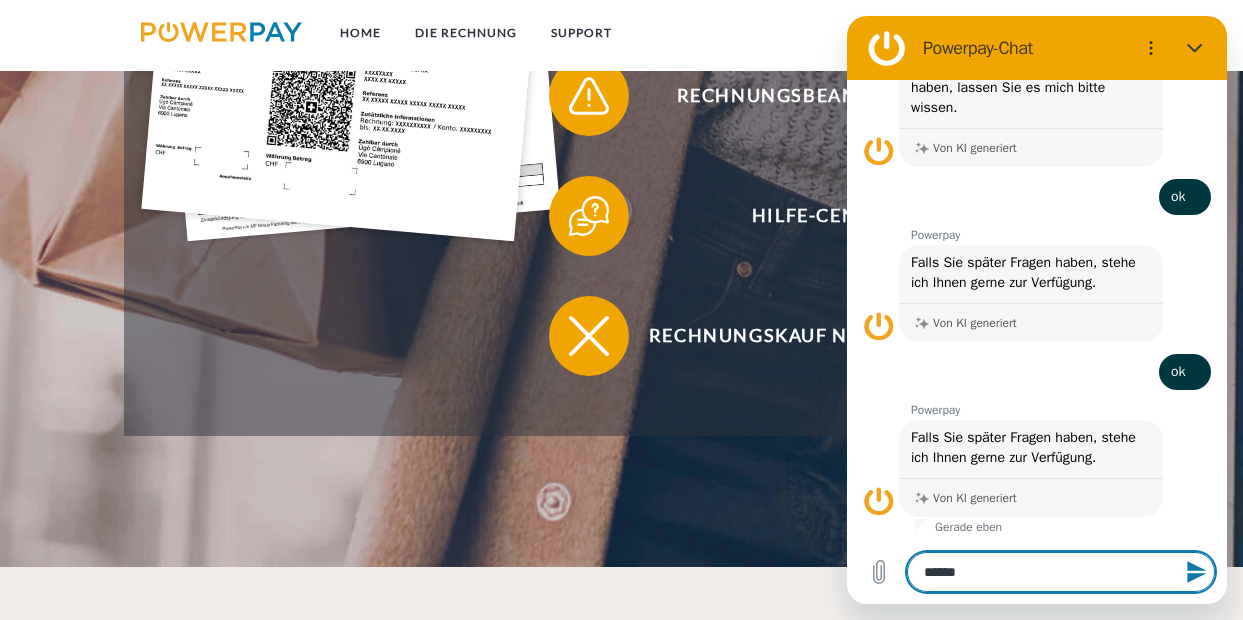 type on "*******" 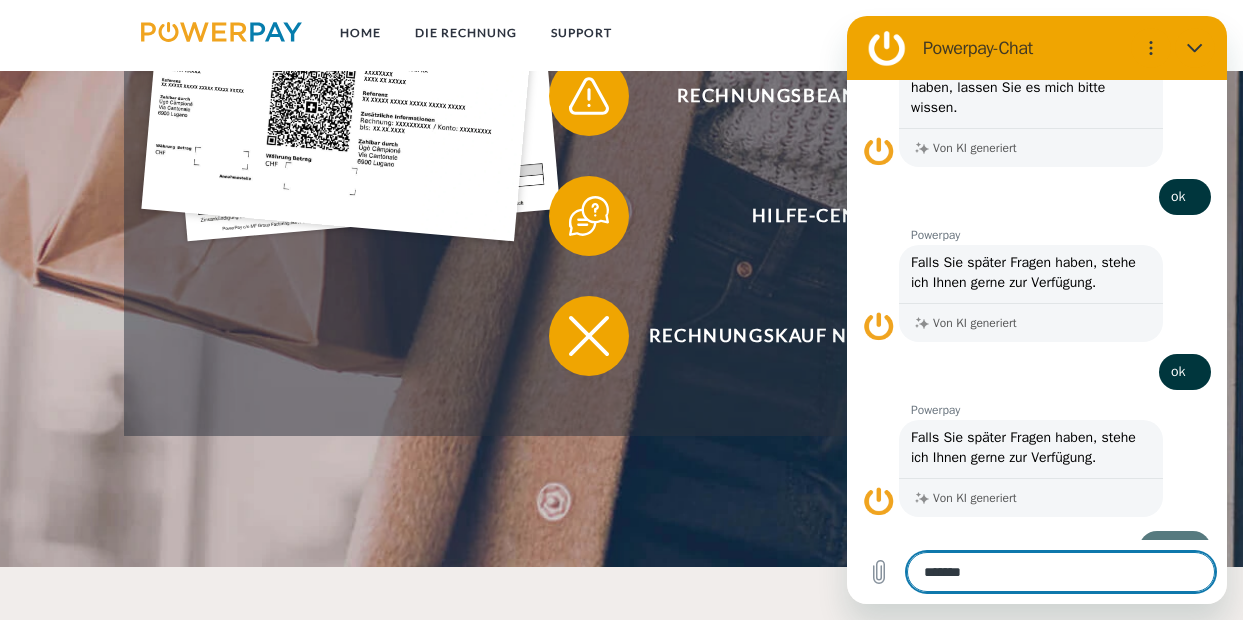 type 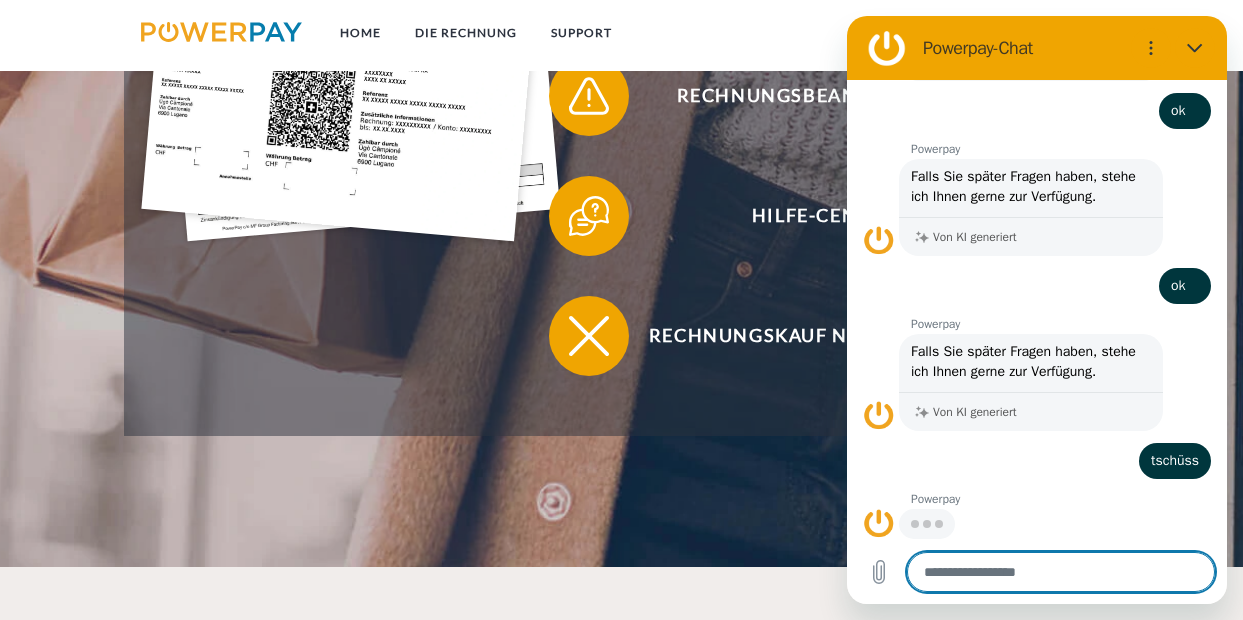 scroll, scrollTop: 953, scrollLeft: 0, axis: vertical 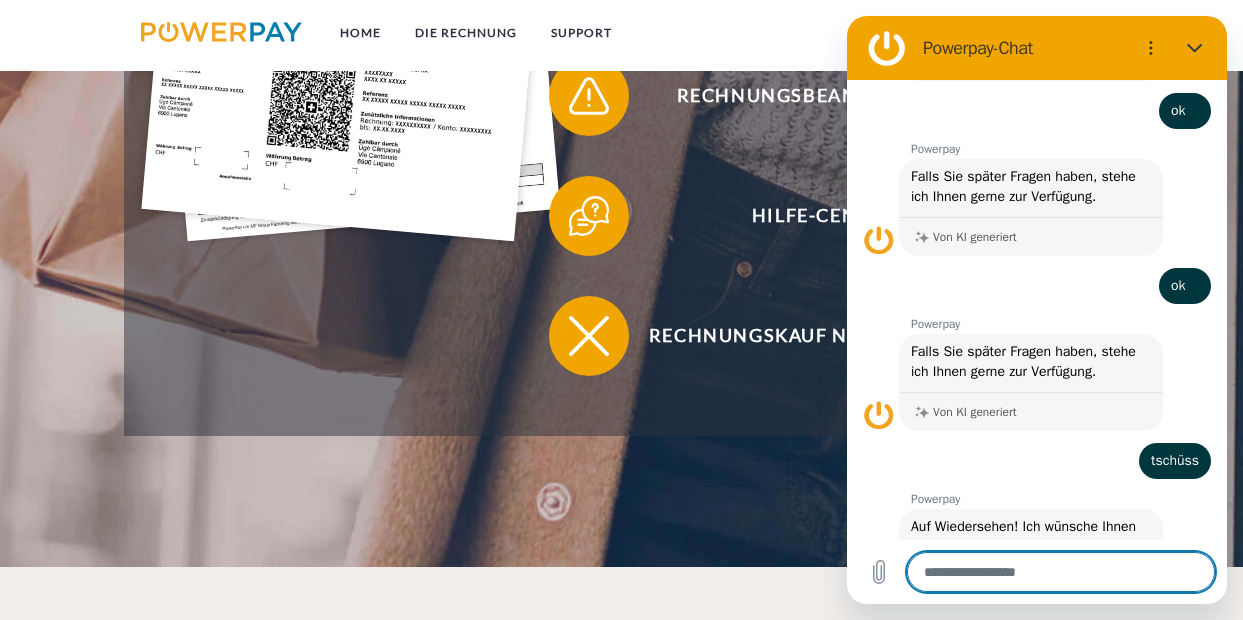 type on "*" 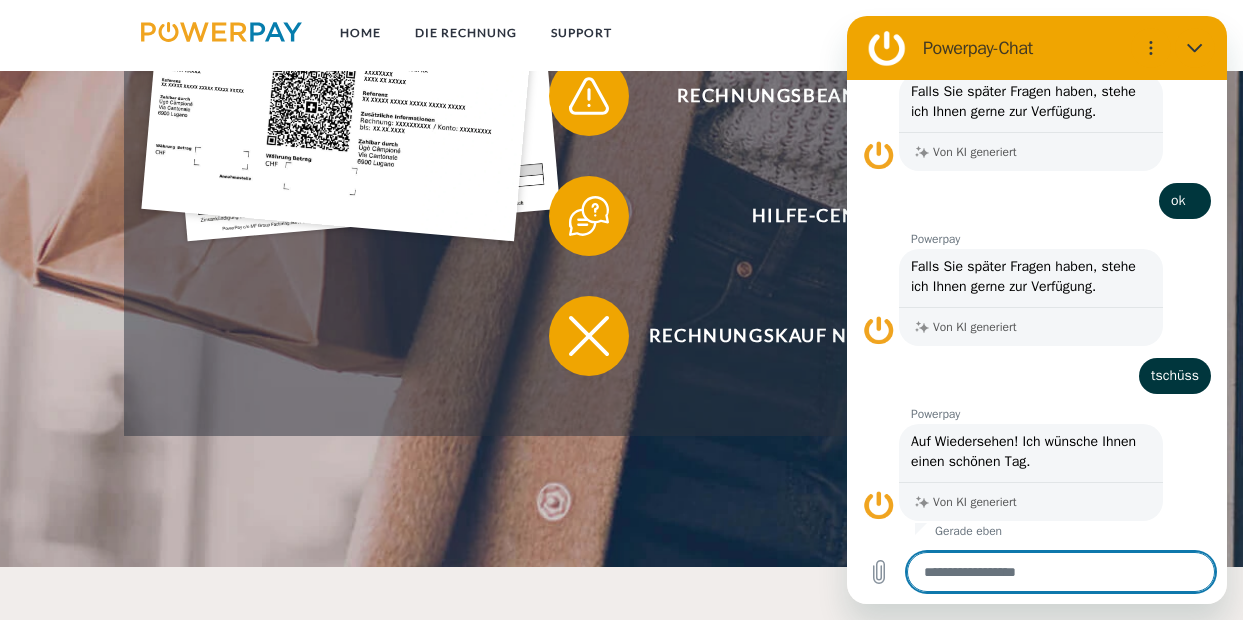 scroll, scrollTop: 1042, scrollLeft: 0, axis: vertical 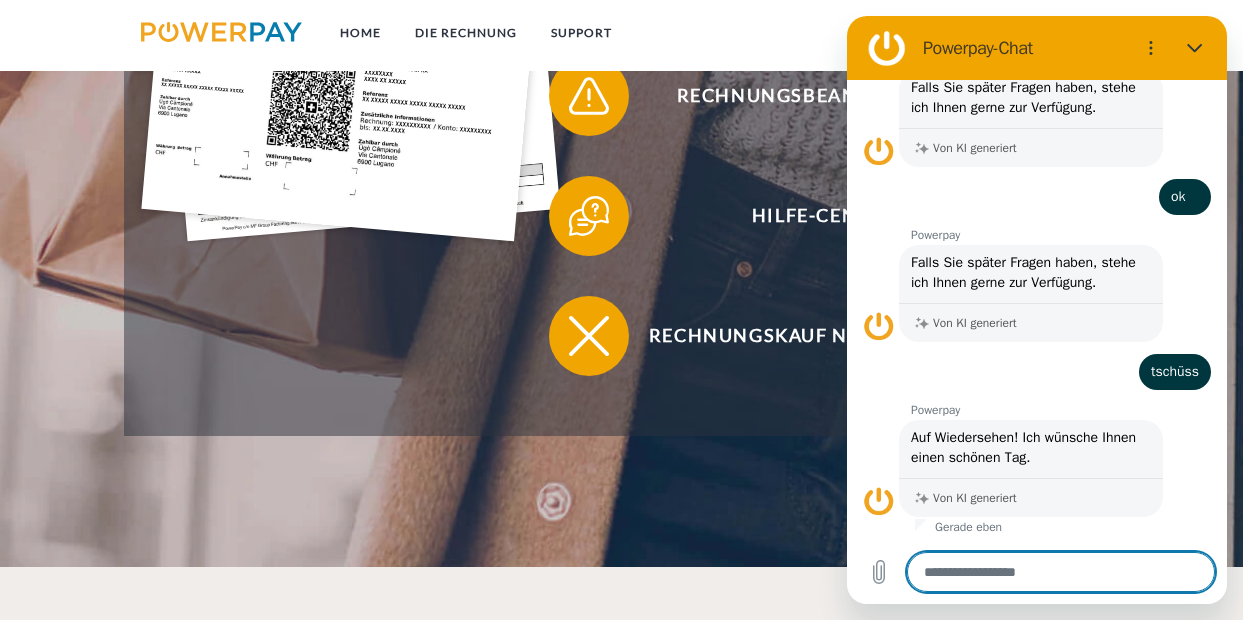 type on "*" 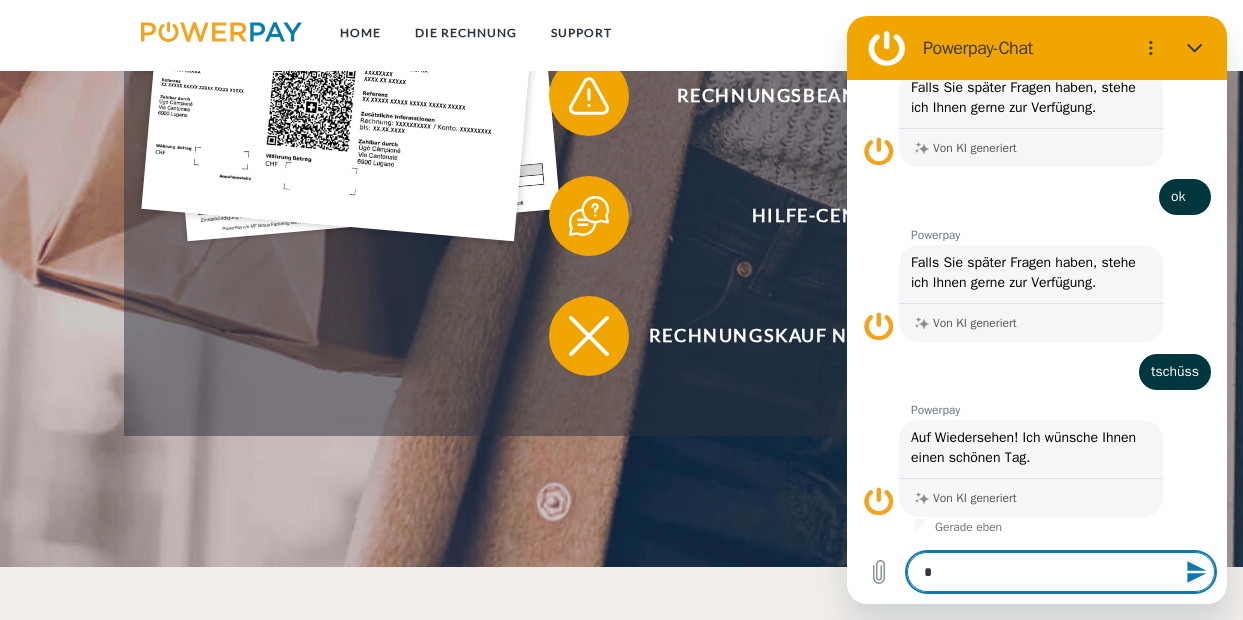 type 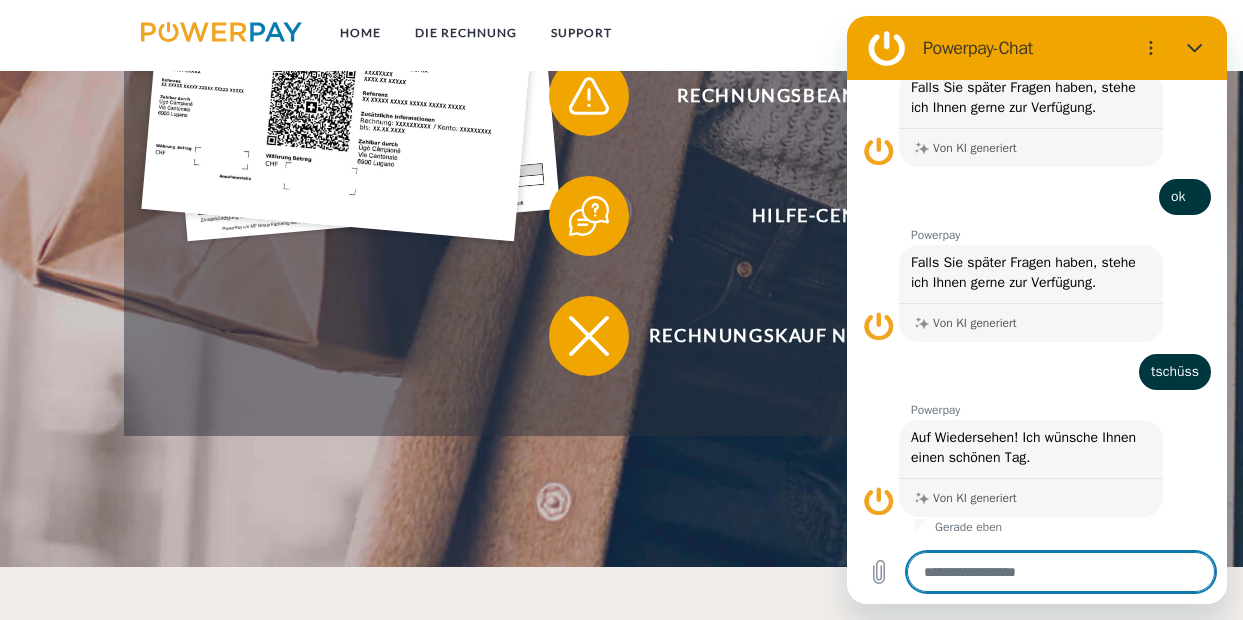 type on "*" 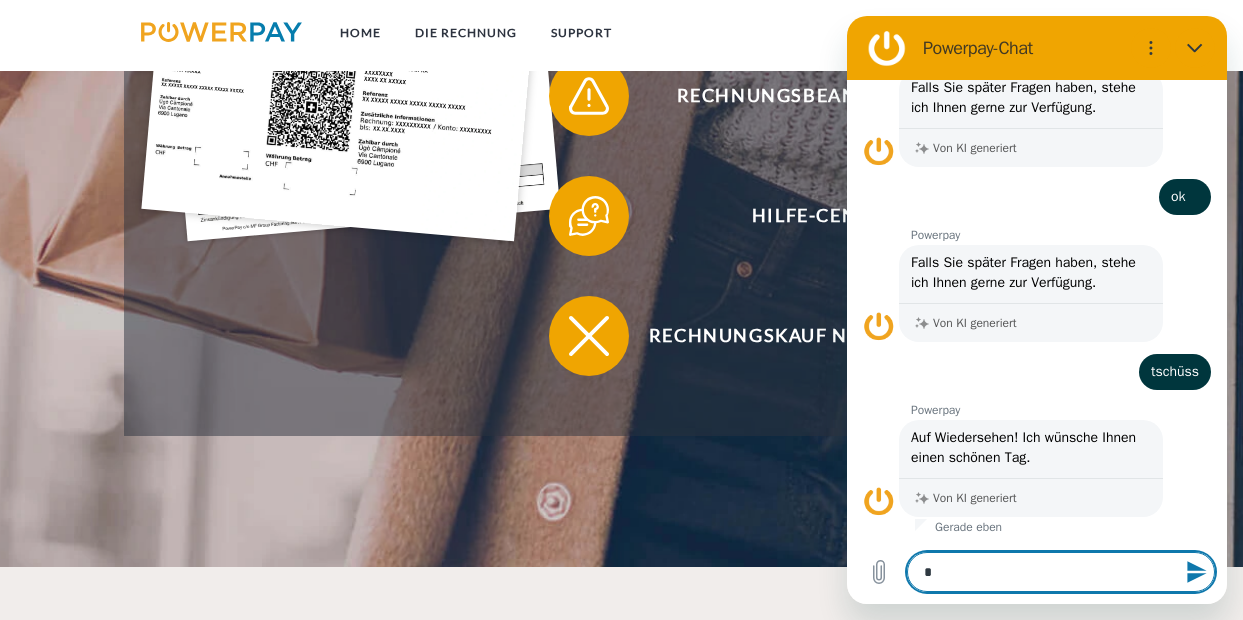 type on "**" 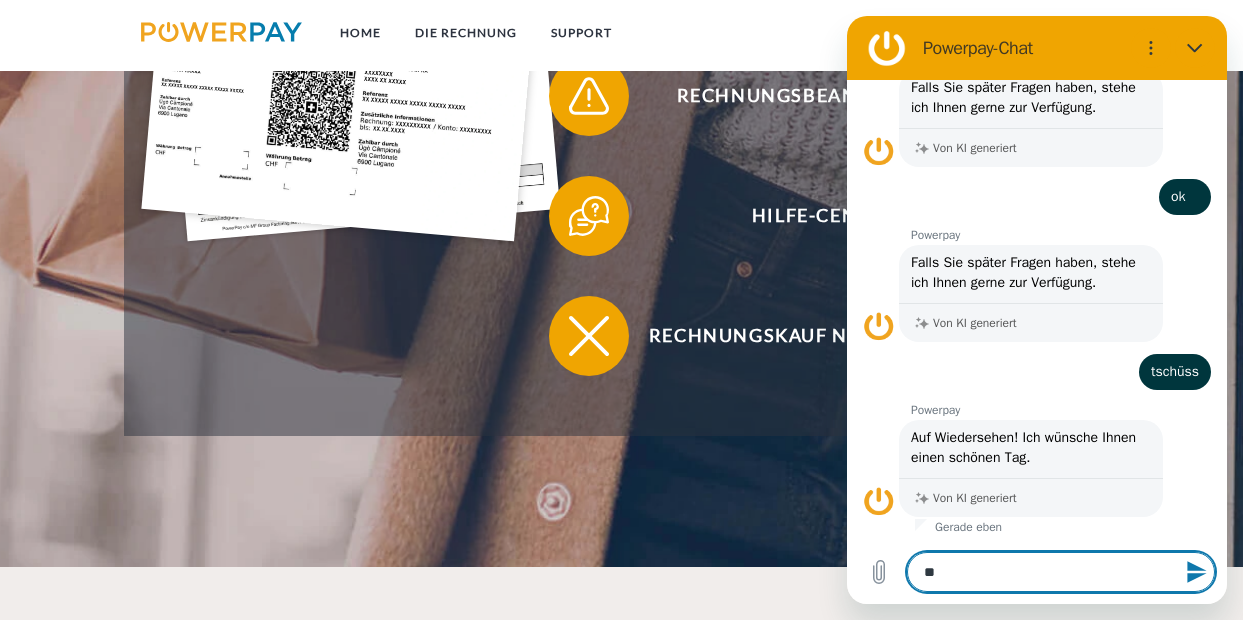 type on "***" 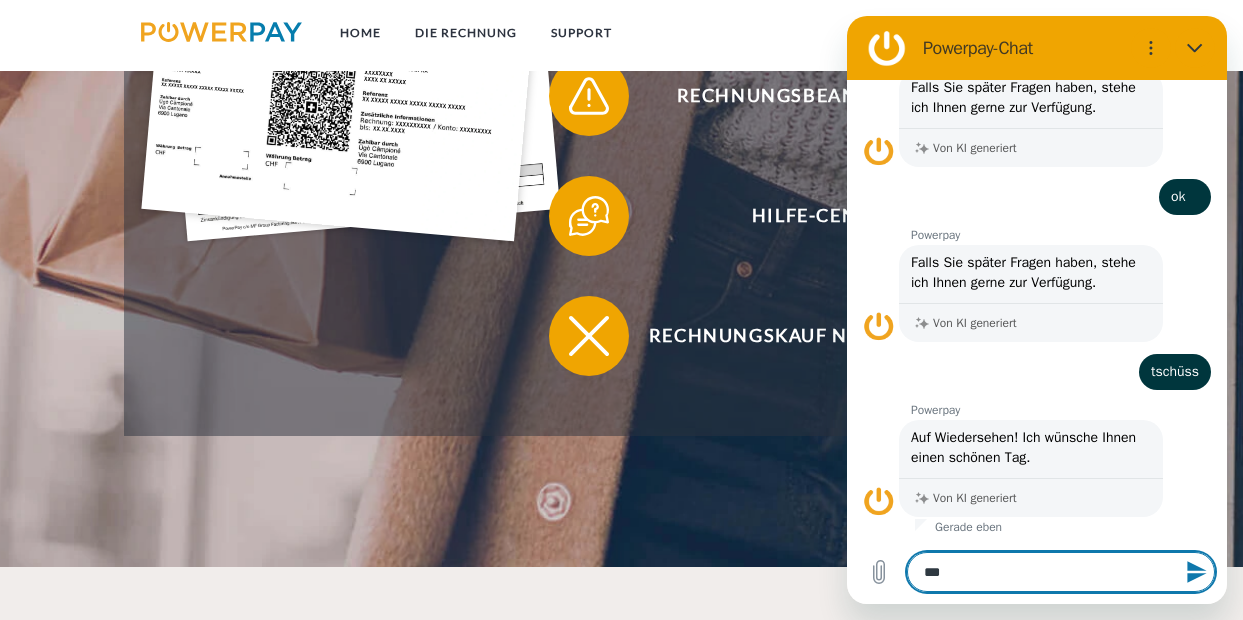 type on "****" 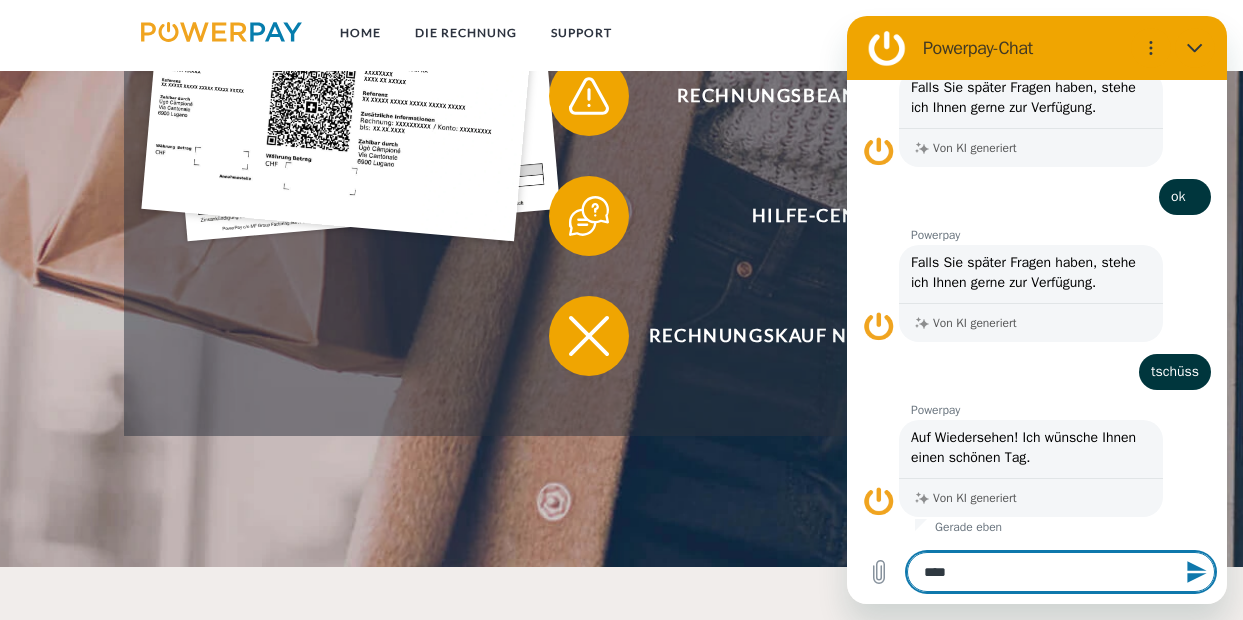 type on "*" 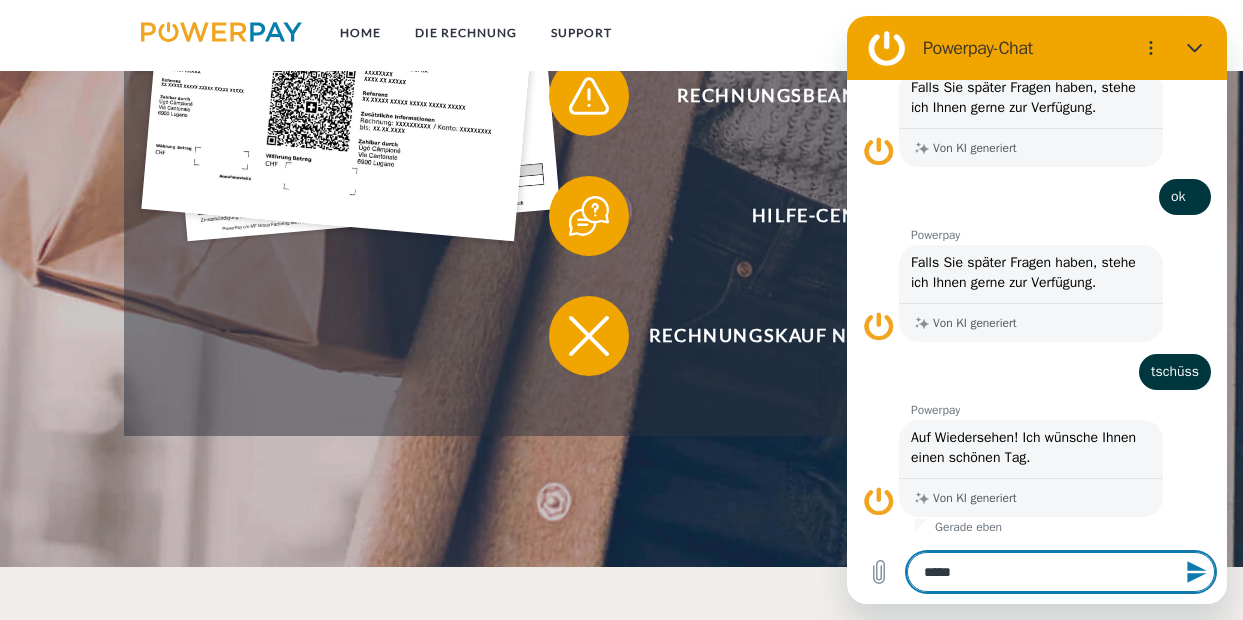 type on "******" 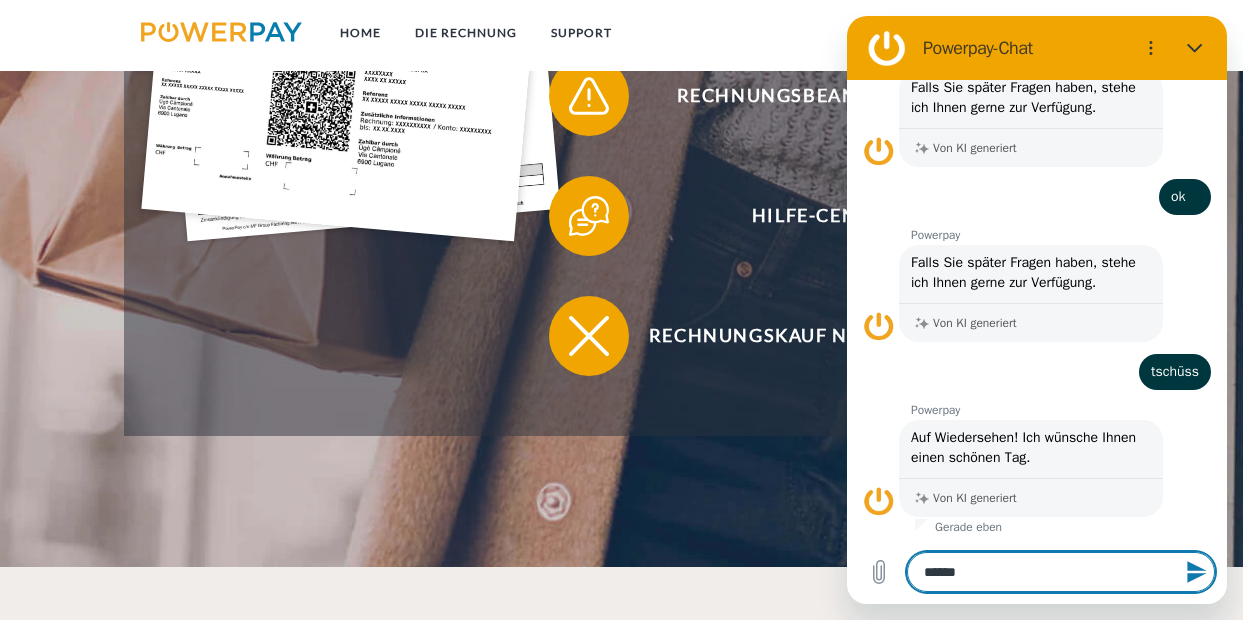 type on "*******" 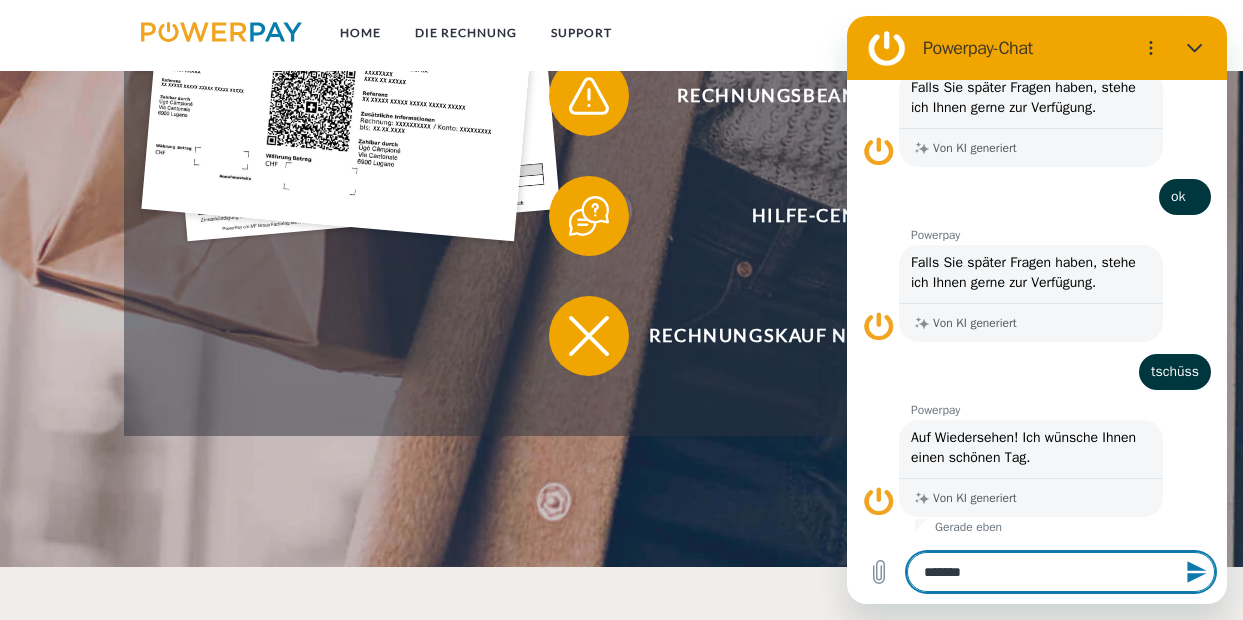 type on "********" 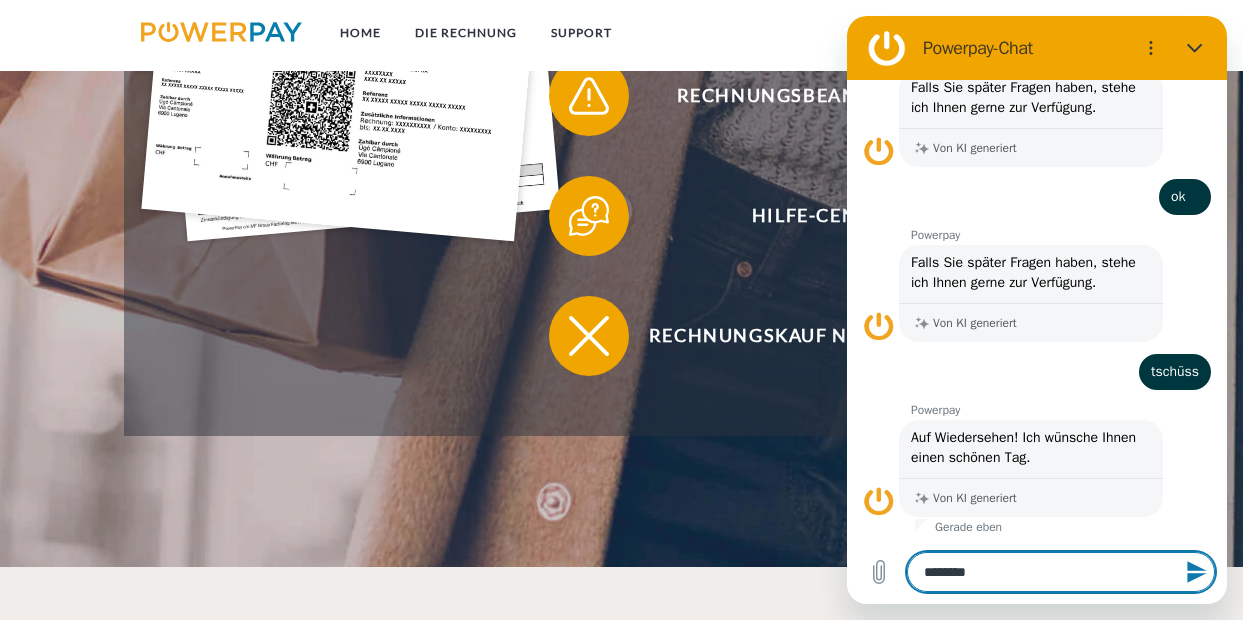 type on "*********" 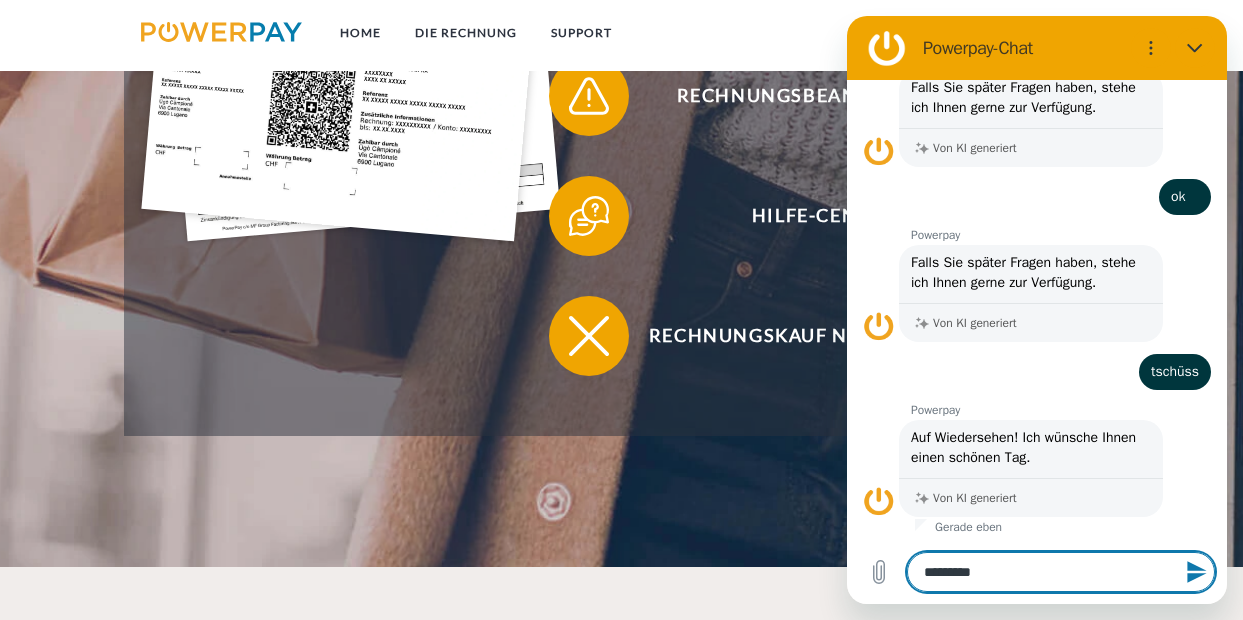 type on "*" 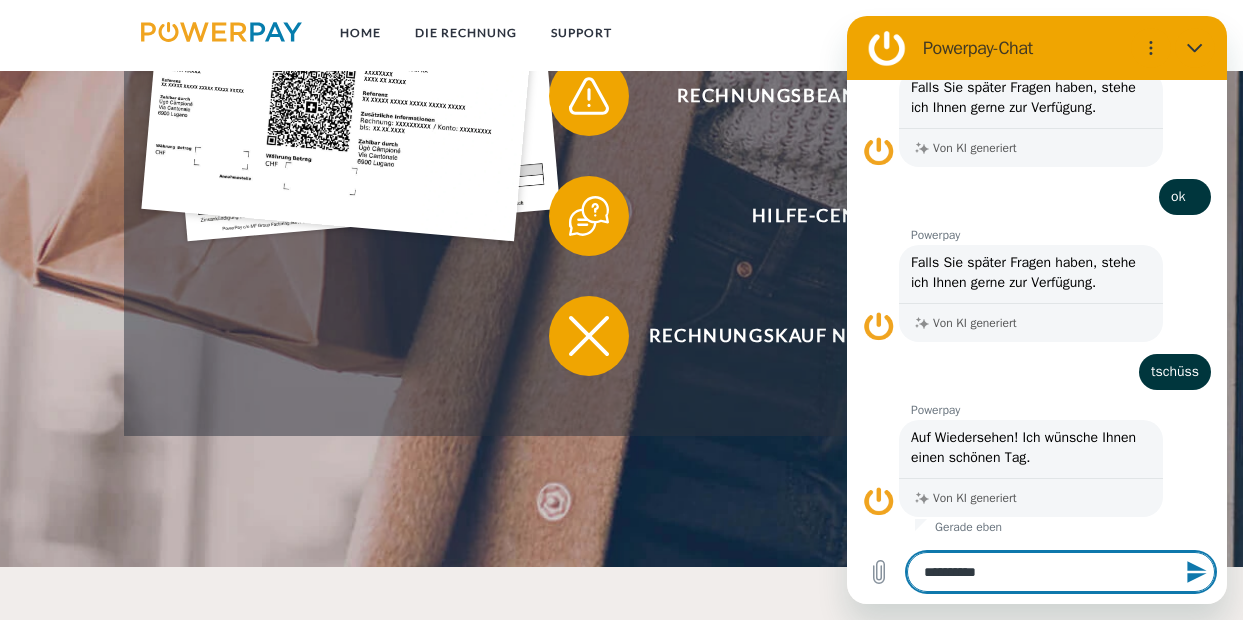 type on "*" 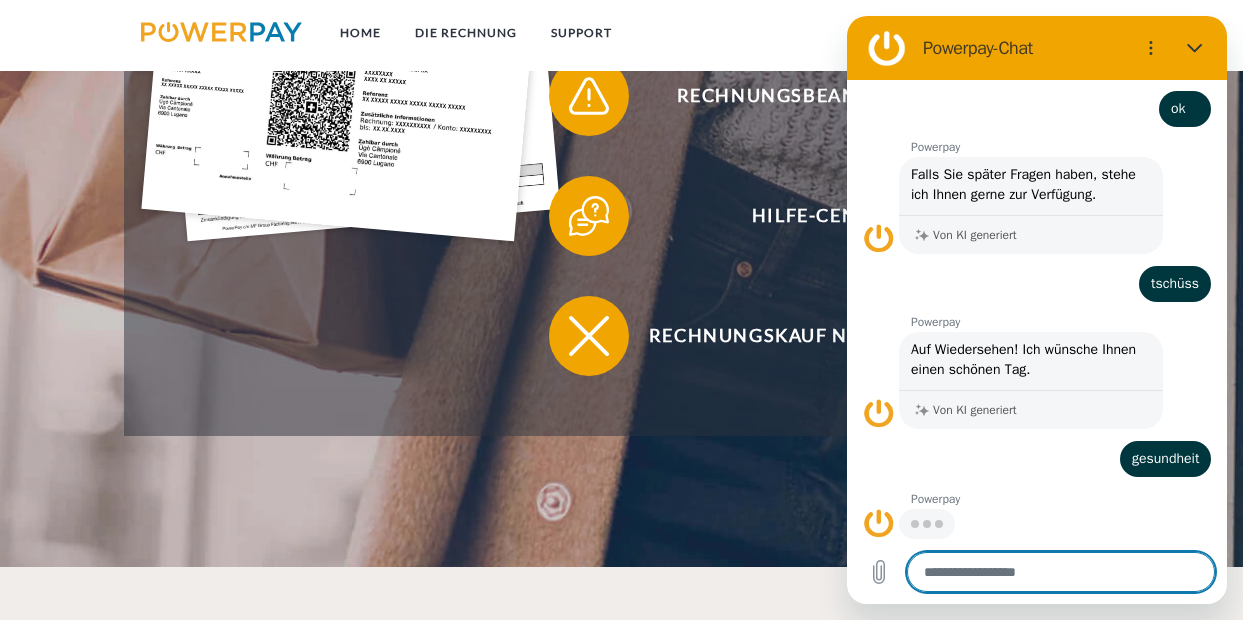 scroll, scrollTop: 1128, scrollLeft: 0, axis: vertical 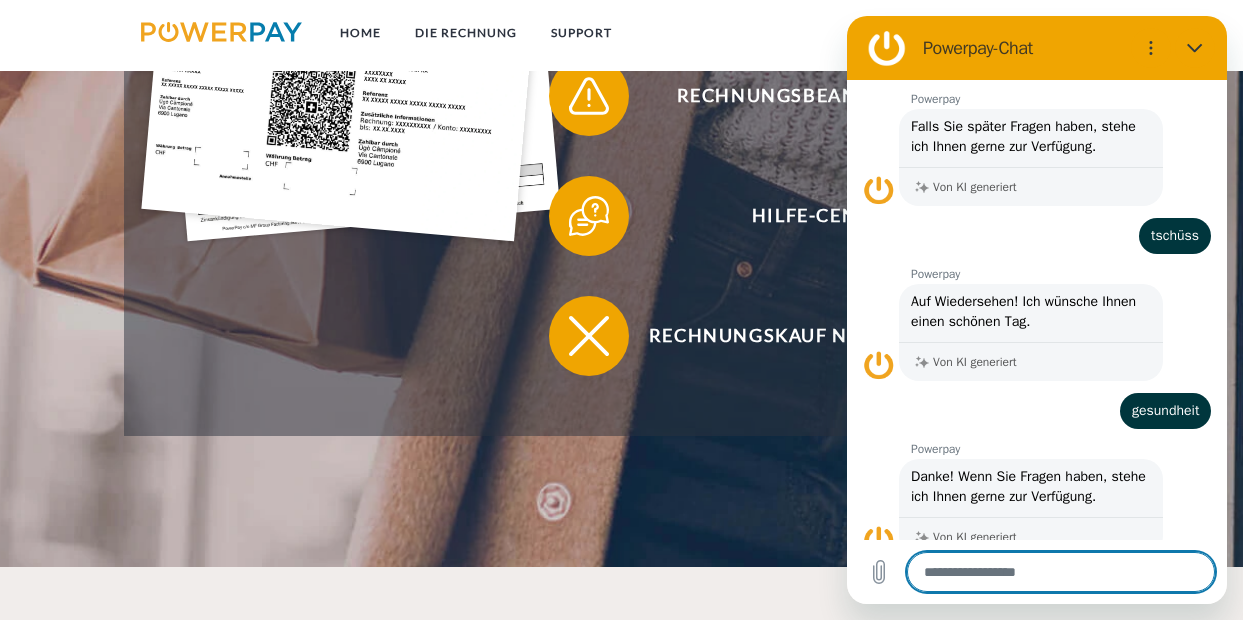 type on "*" 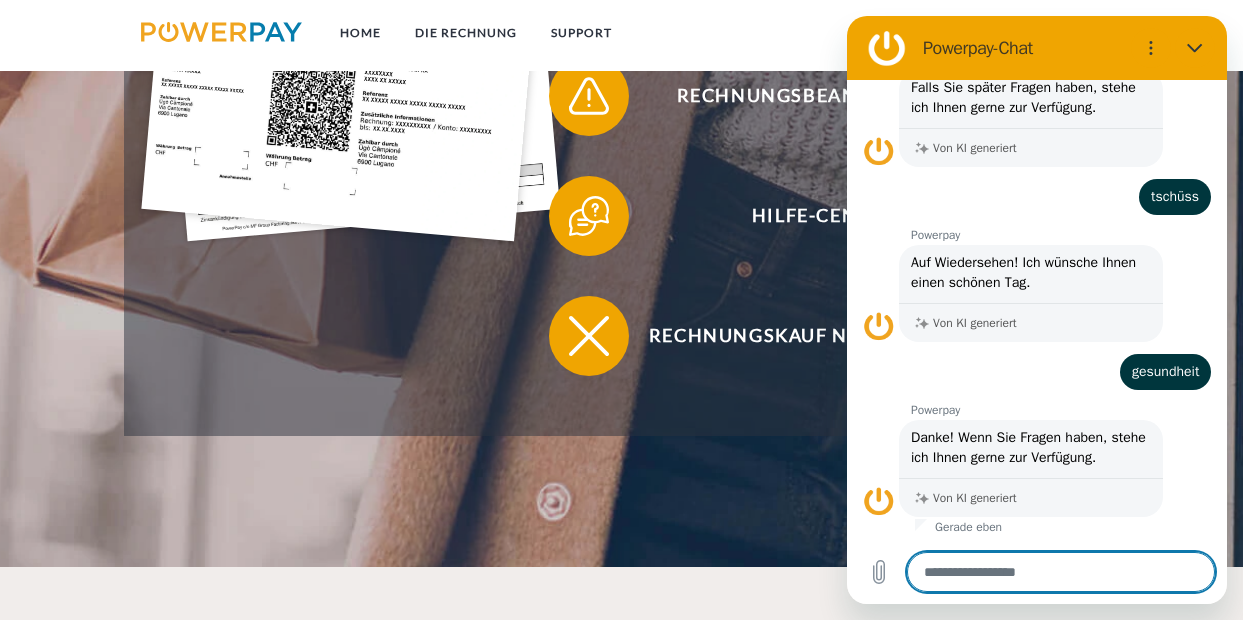 scroll, scrollTop: 1237, scrollLeft: 0, axis: vertical 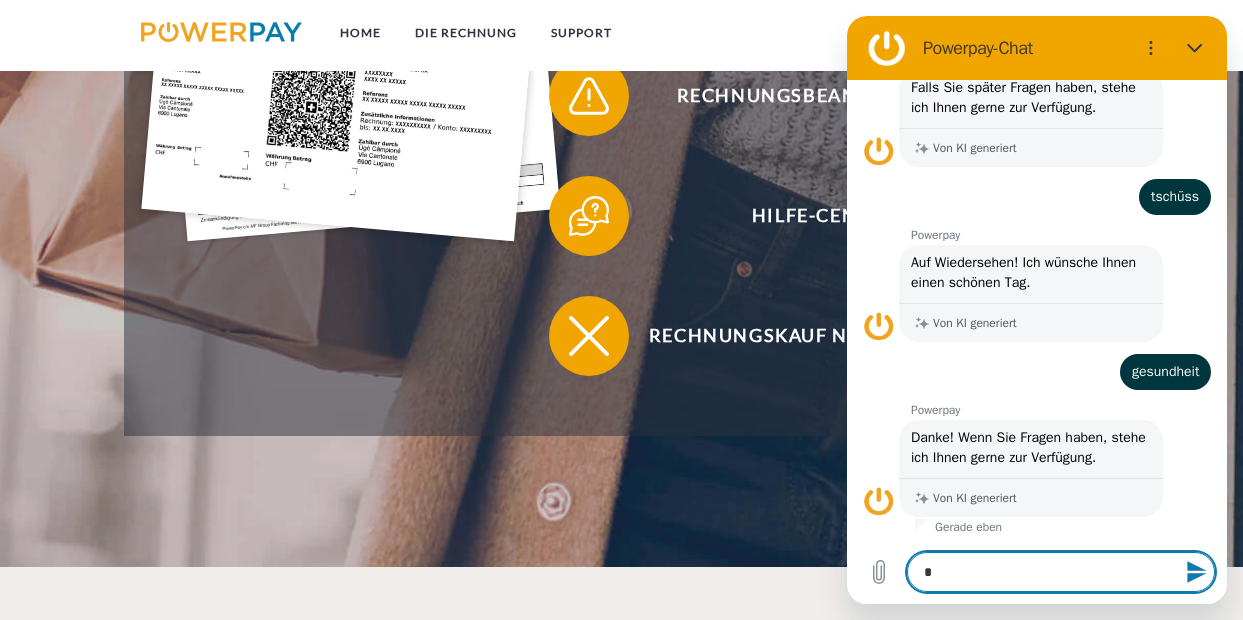 type on "**" 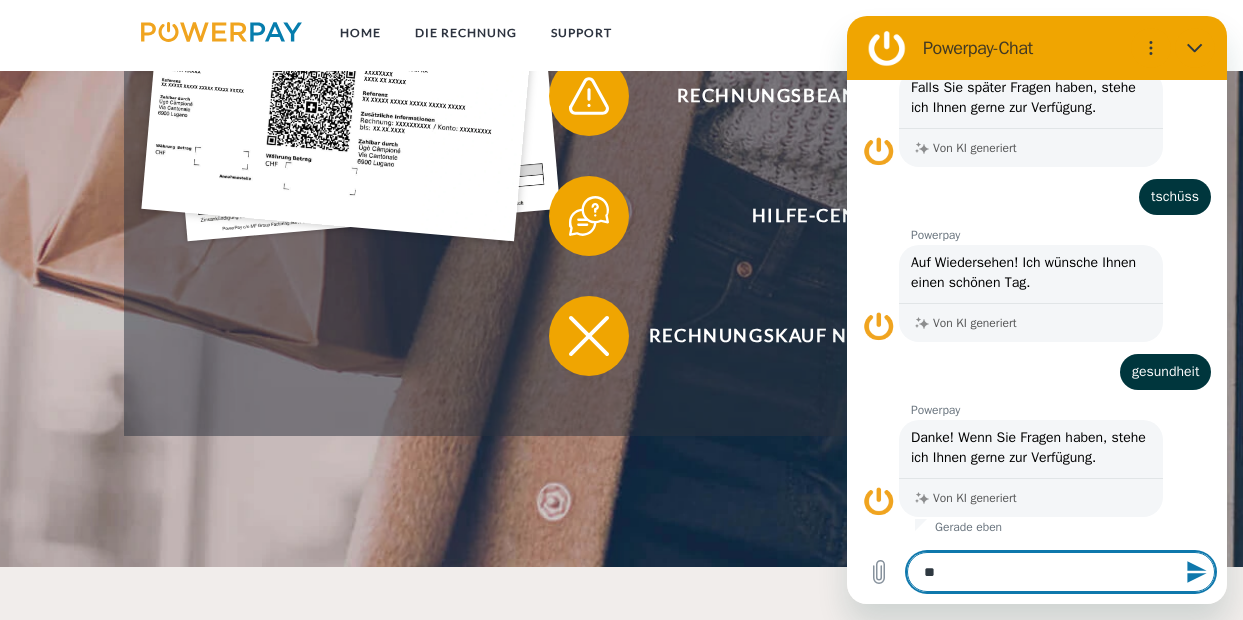 type on "***" 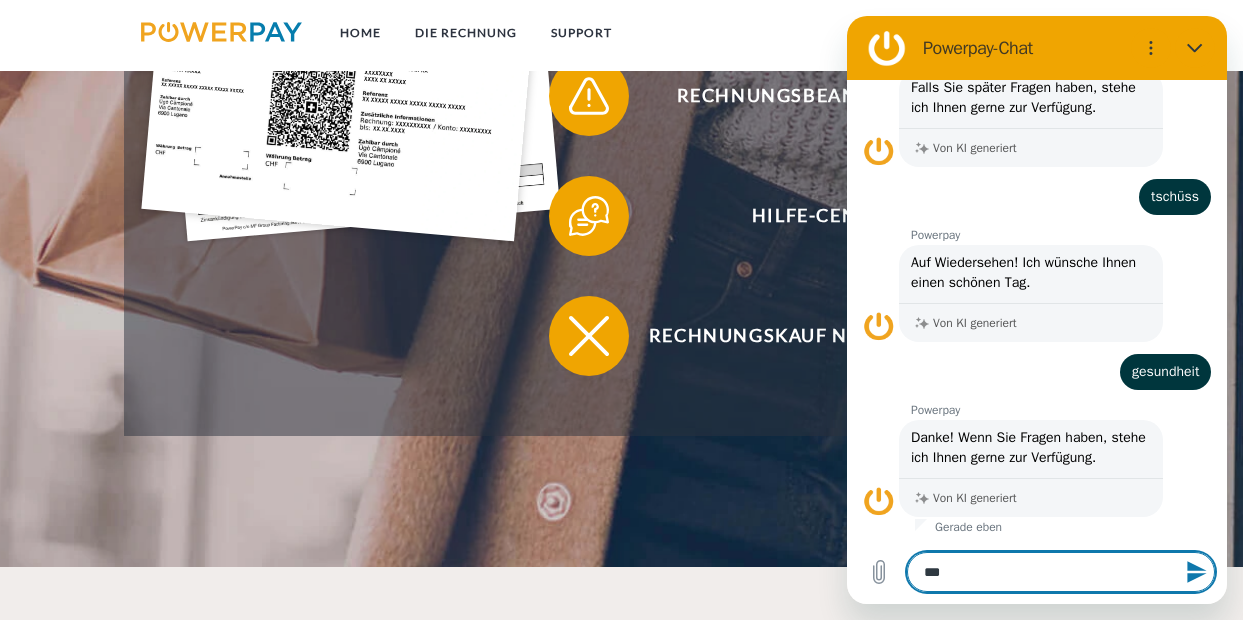 type on "****" 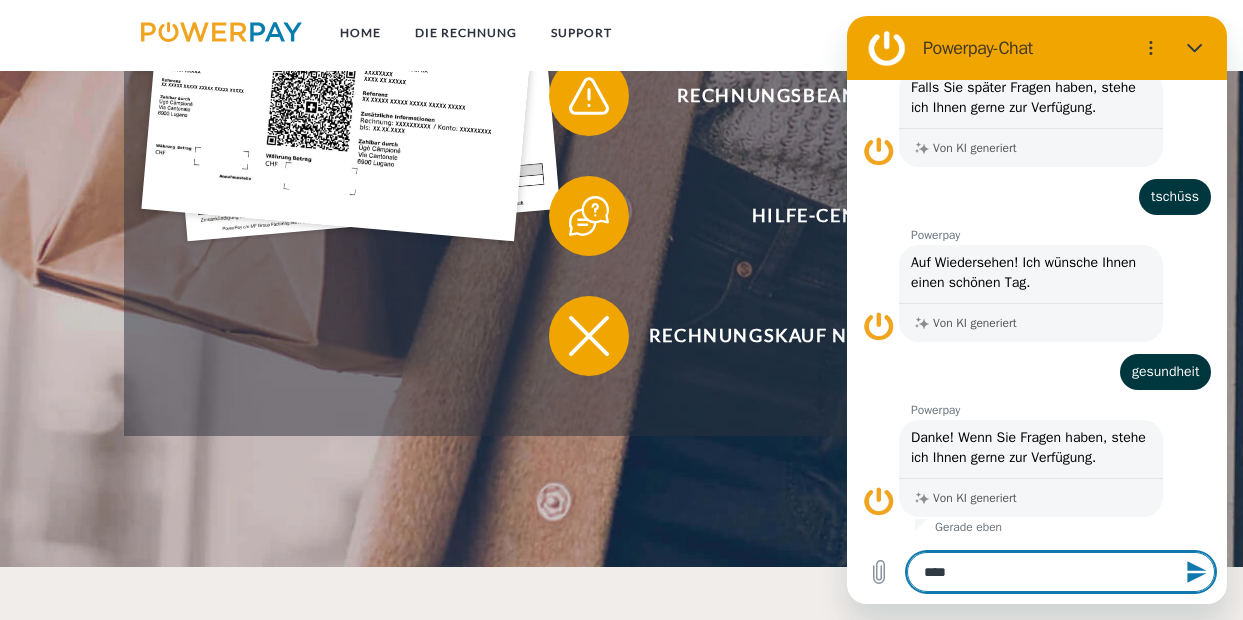 type on "*****" 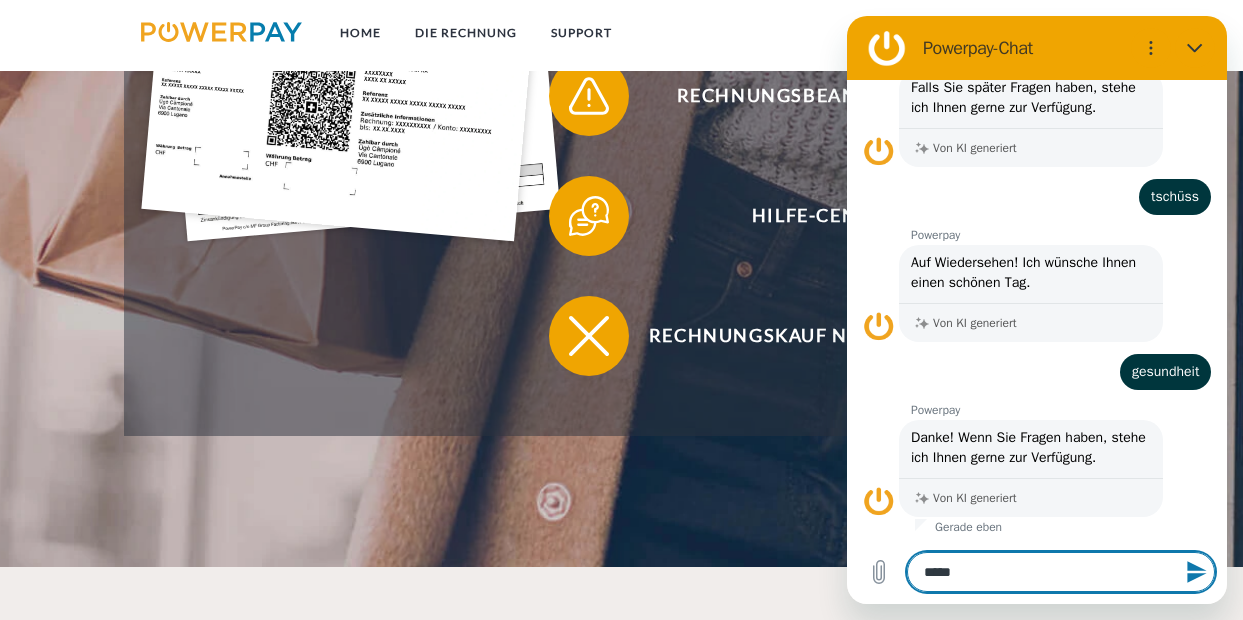 type 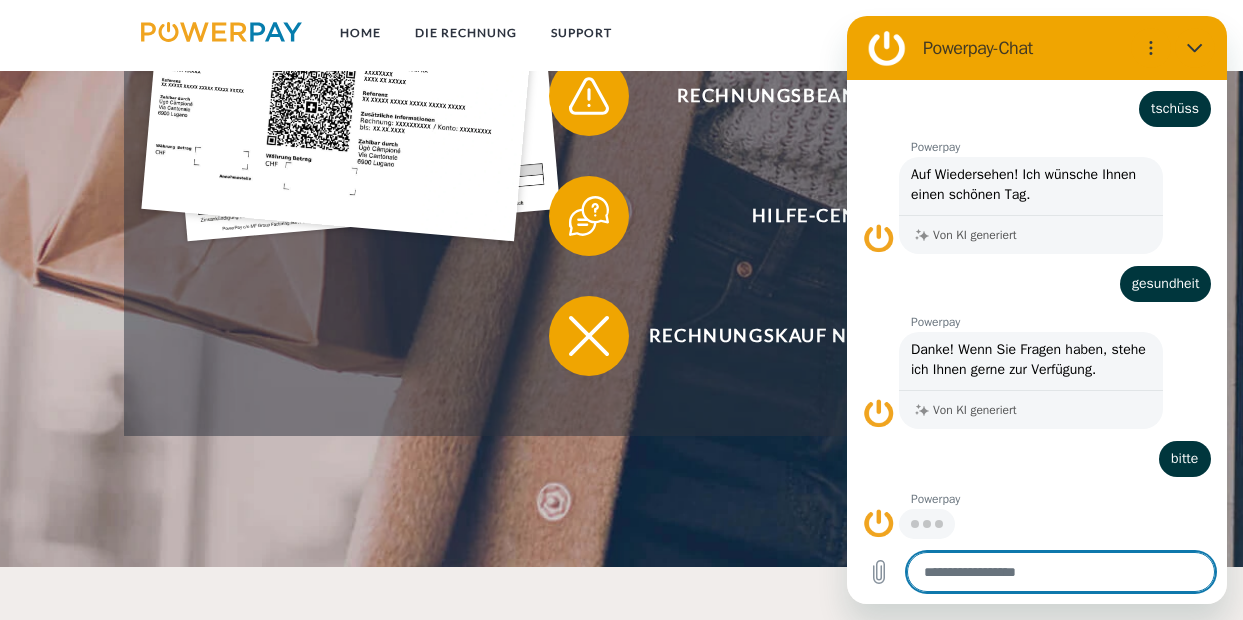scroll, scrollTop: 1323, scrollLeft: 0, axis: vertical 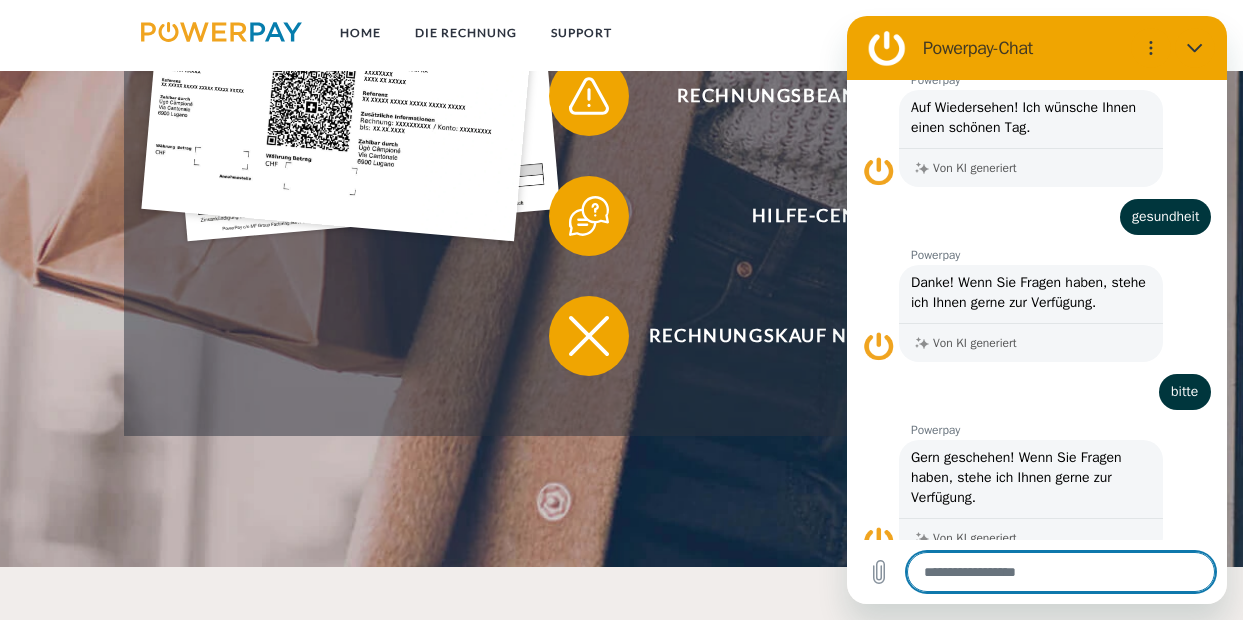 type on "*" 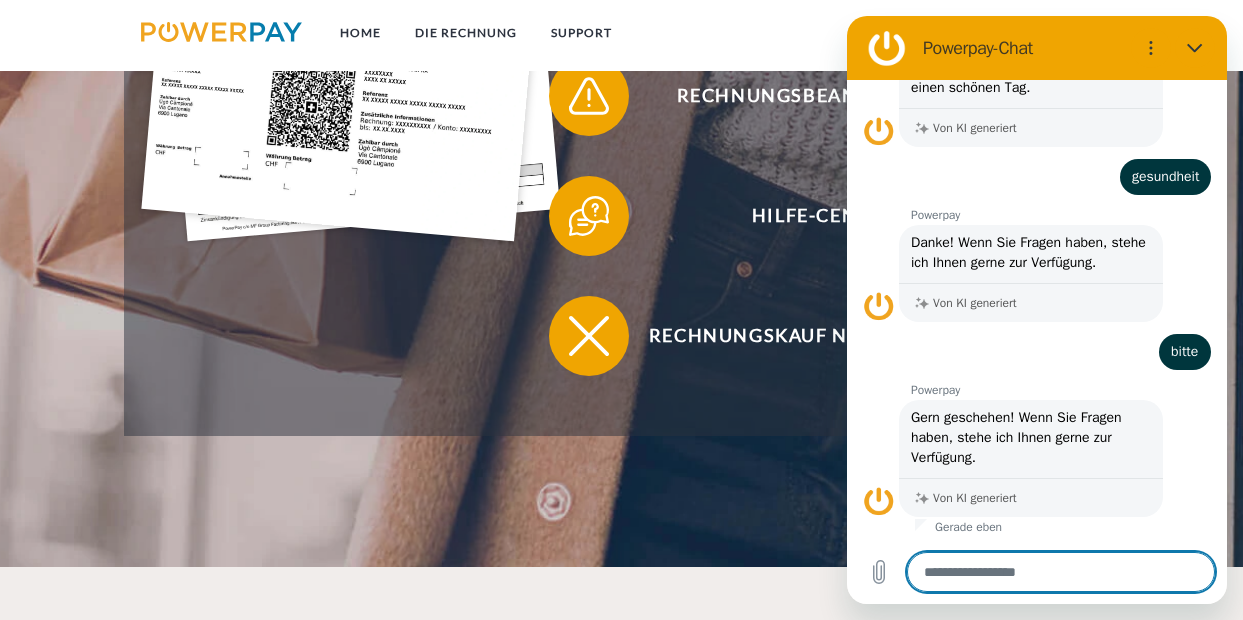 scroll, scrollTop: 1432, scrollLeft: 0, axis: vertical 